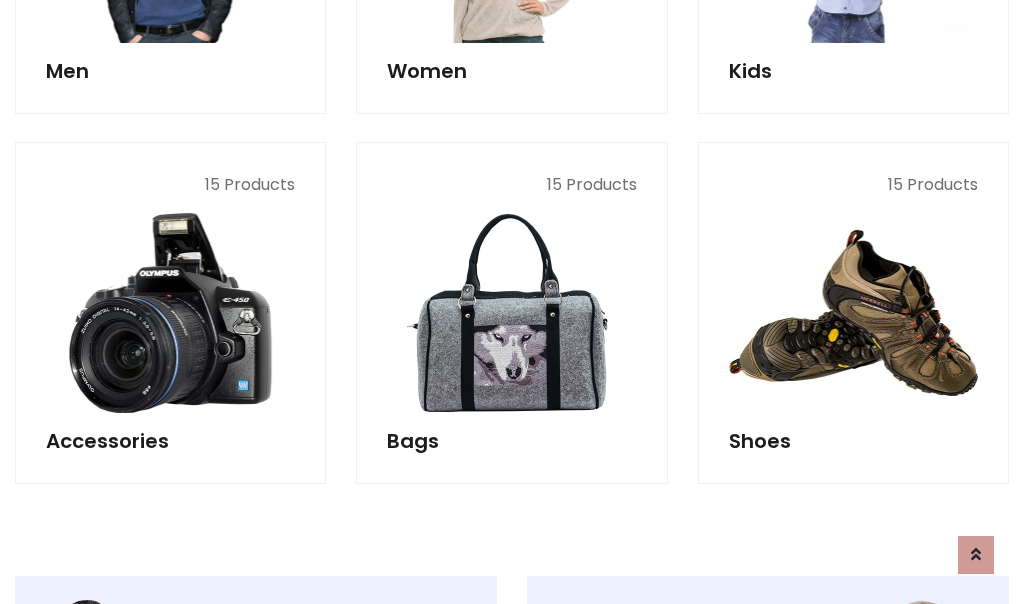 scroll, scrollTop: 853, scrollLeft: 0, axis: vertical 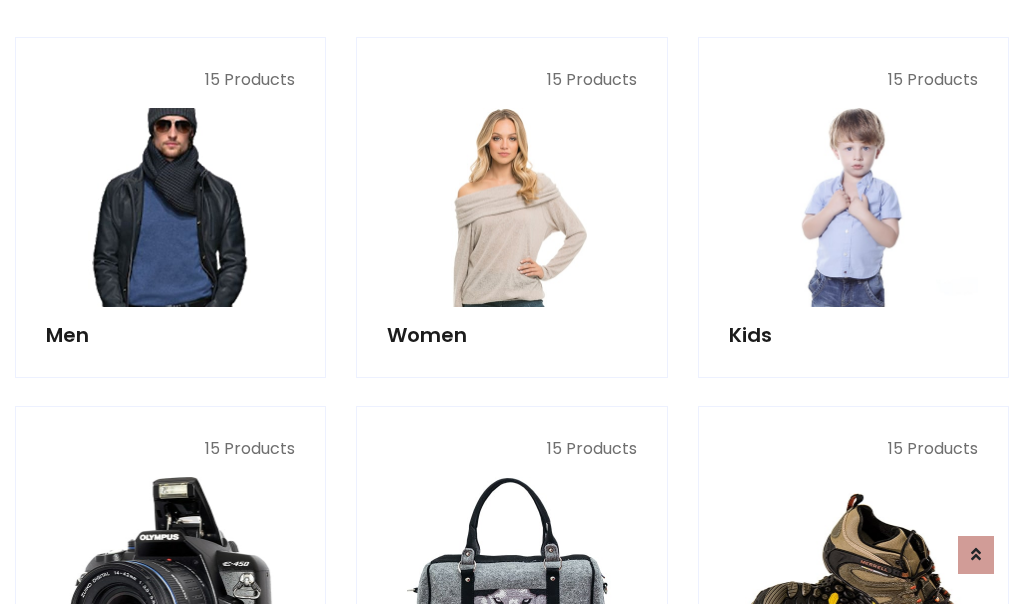 click at bounding box center [170, 207] 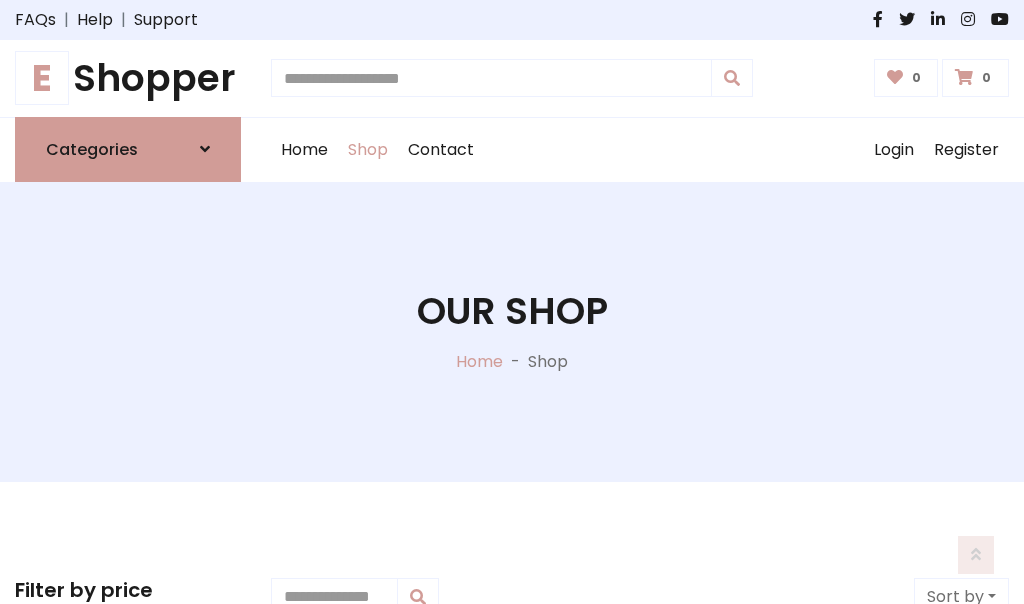 scroll, scrollTop: 807, scrollLeft: 0, axis: vertical 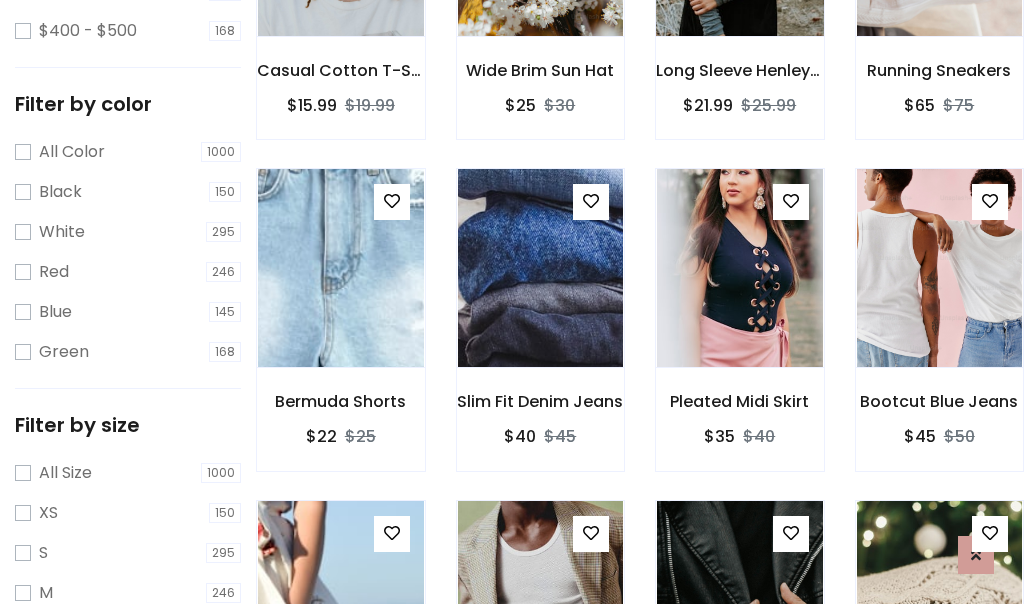 click at bounding box center (739, -63) 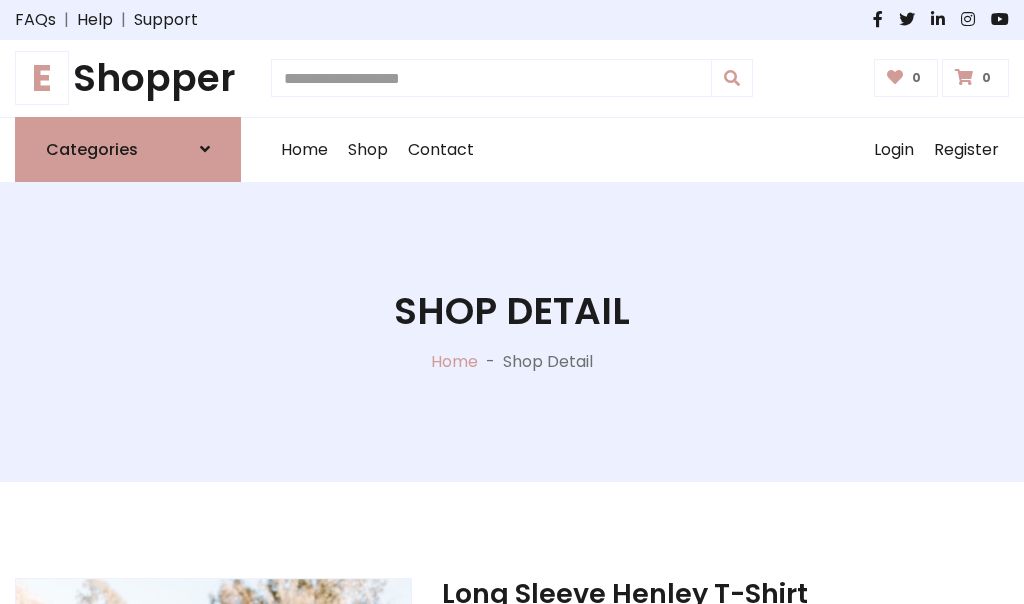 scroll, scrollTop: 182, scrollLeft: 0, axis: vertical 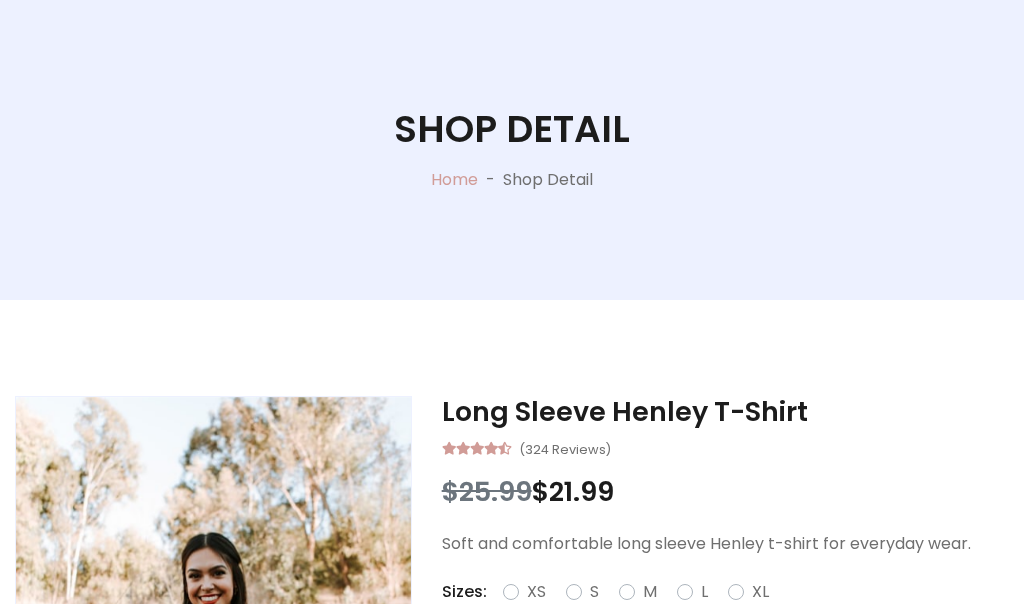 click on "M" at bounding box center [650, 592] 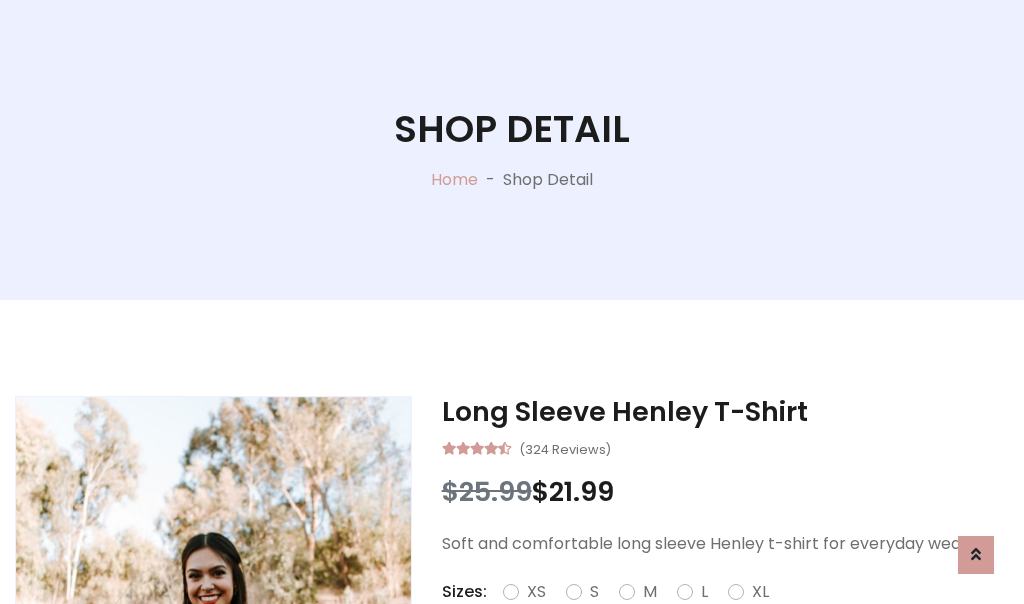 click on "Red" at bounding box center (732, 616) 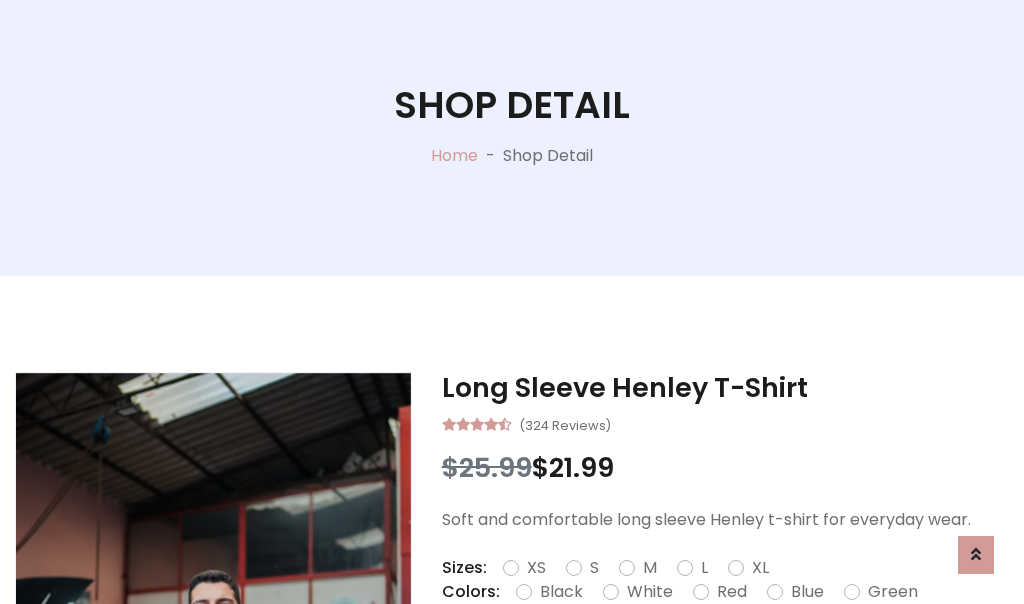 click on "Add To Cart" at bounding box center (663, 655) 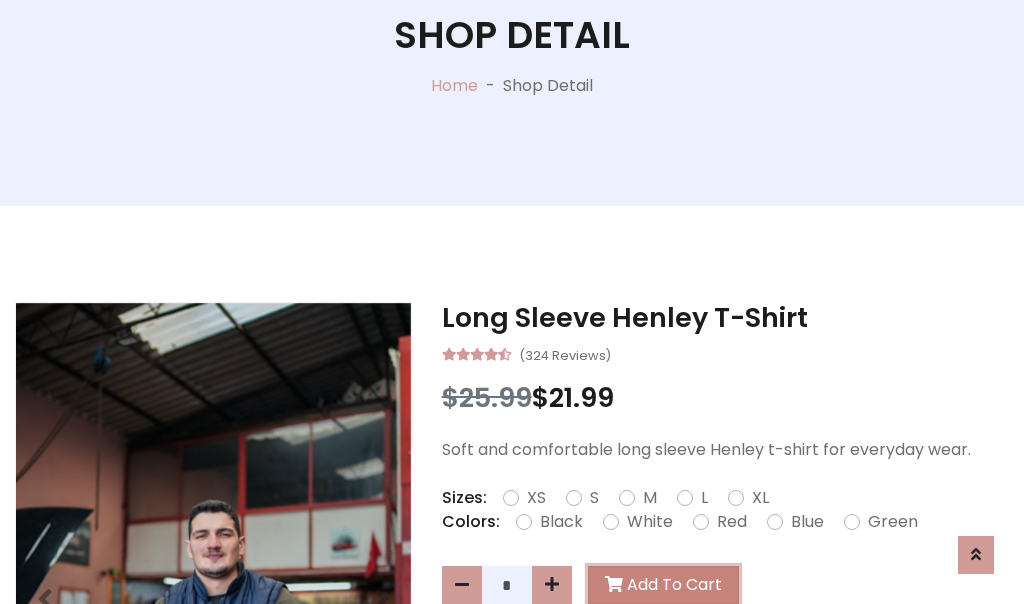 scroll, scrollTop: 0, scrollLeft: 0, axis: both 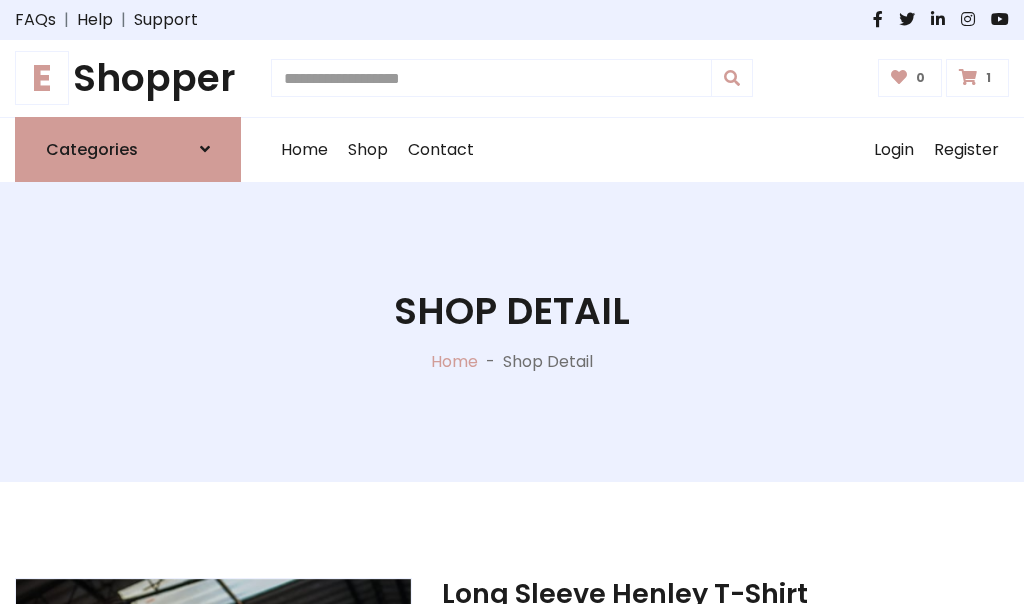 click at bounding box center [968, 77] 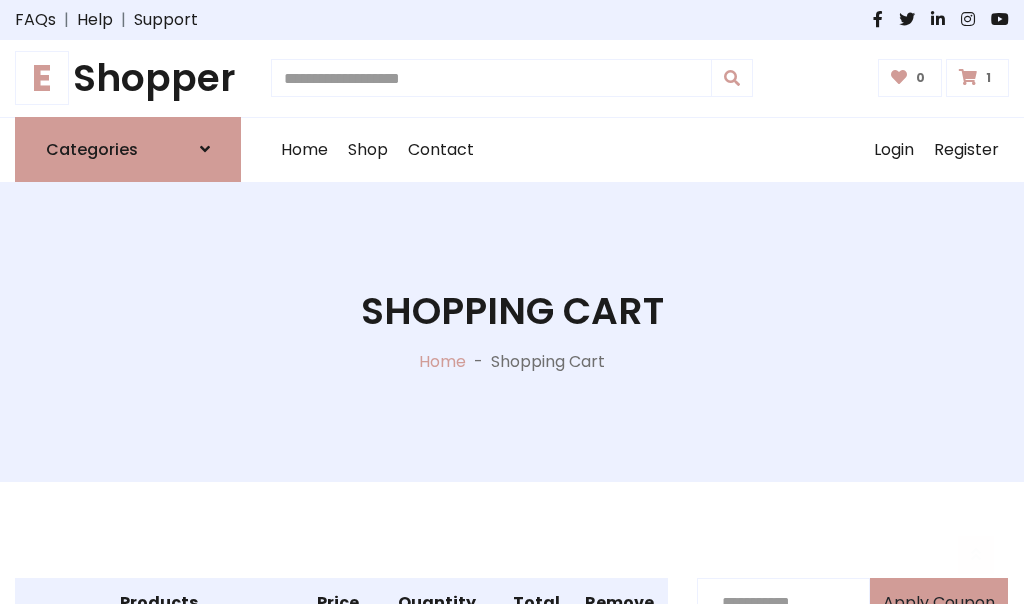 scroll, scrollTop: 474, scrollLeft: 0, axis: vertical 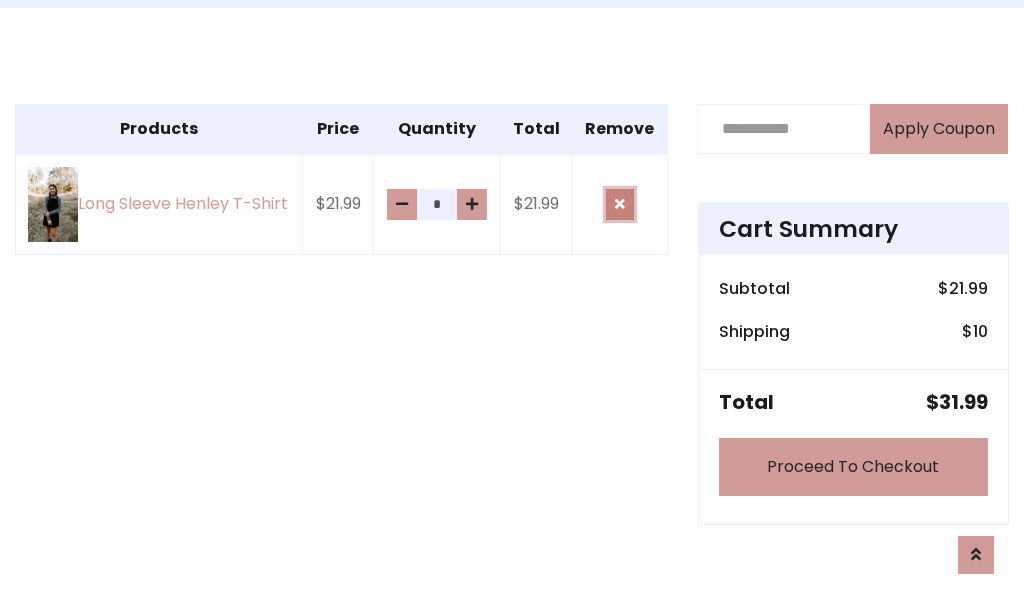 click at bounding box center [620, 204] 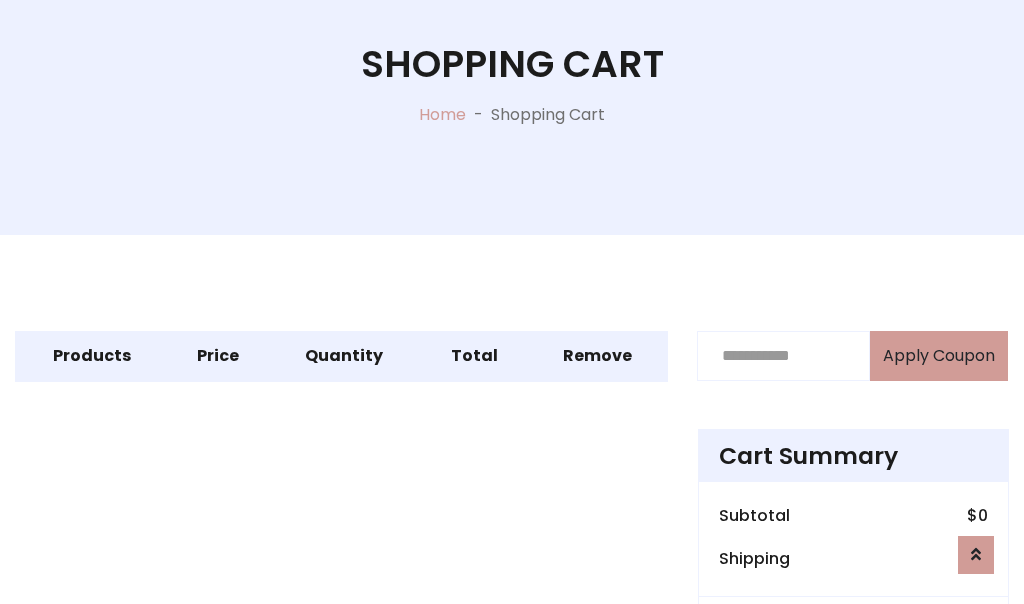 scroll, scrollTop: 366, scrollLeft: 0, axis: vertical 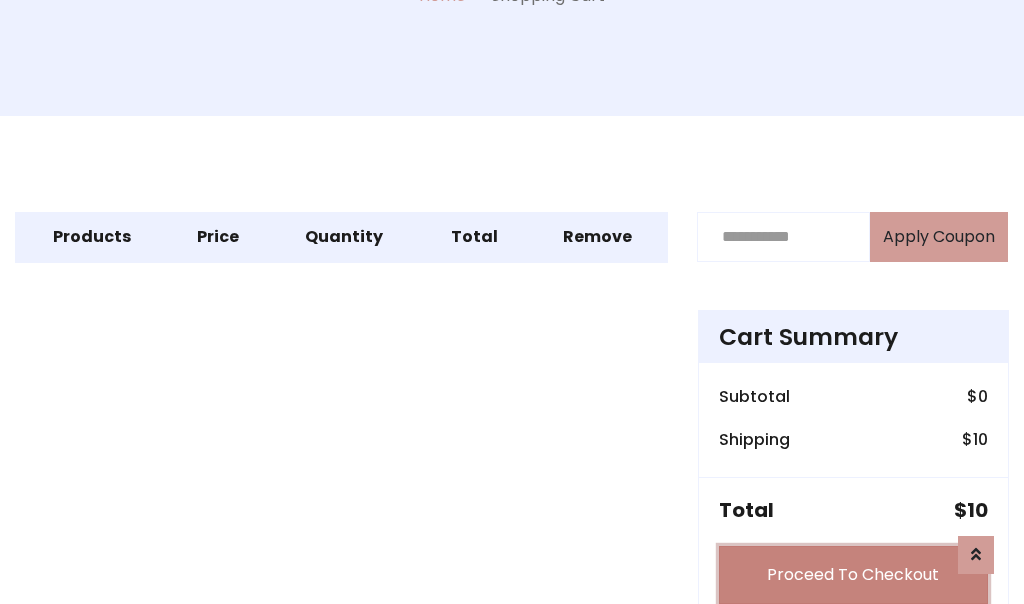 click on "Proceed To Checkout" at bounding box center (853, 575) 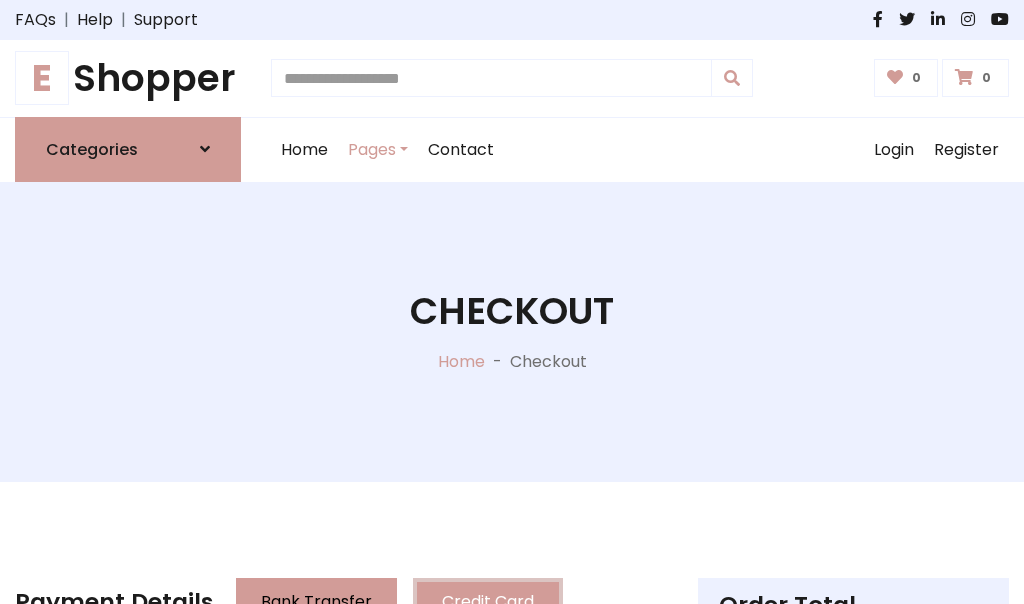 scroll, scrollTop: 137, scrollLeft: 0, axis: vertical 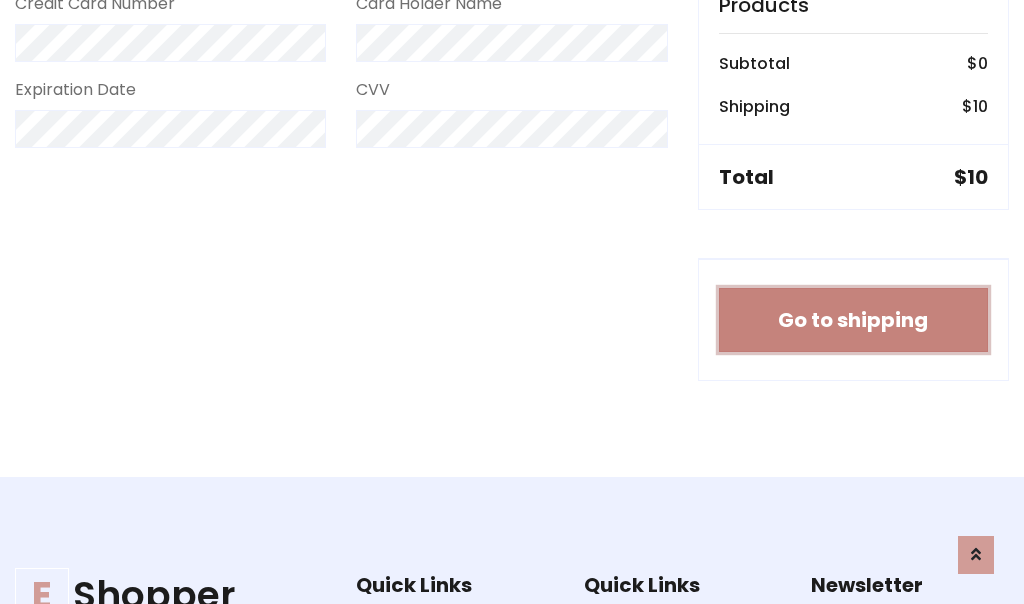 click on "Go to shipping" at bounding box center (853, 320) 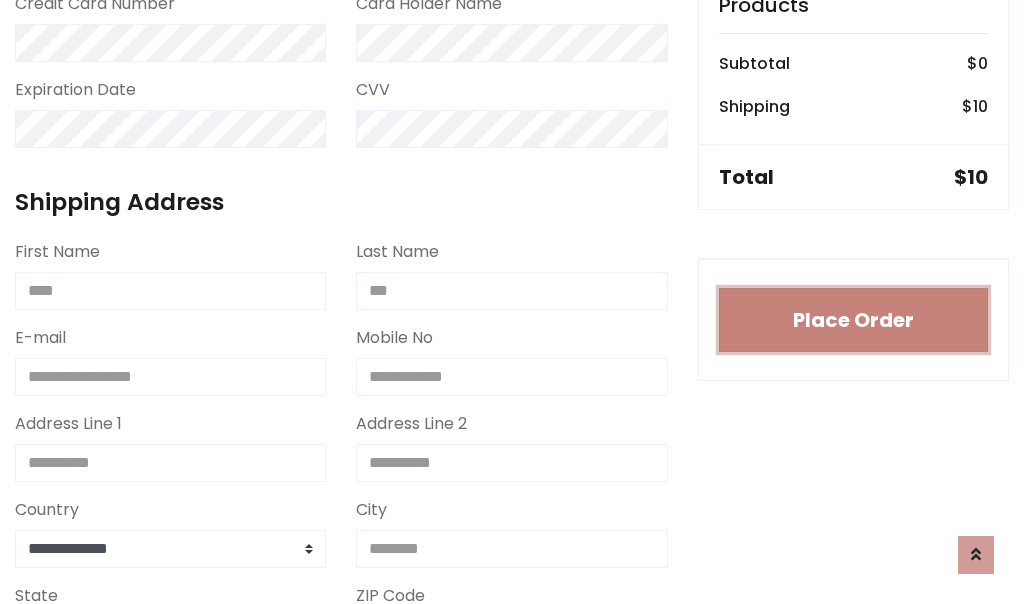 type 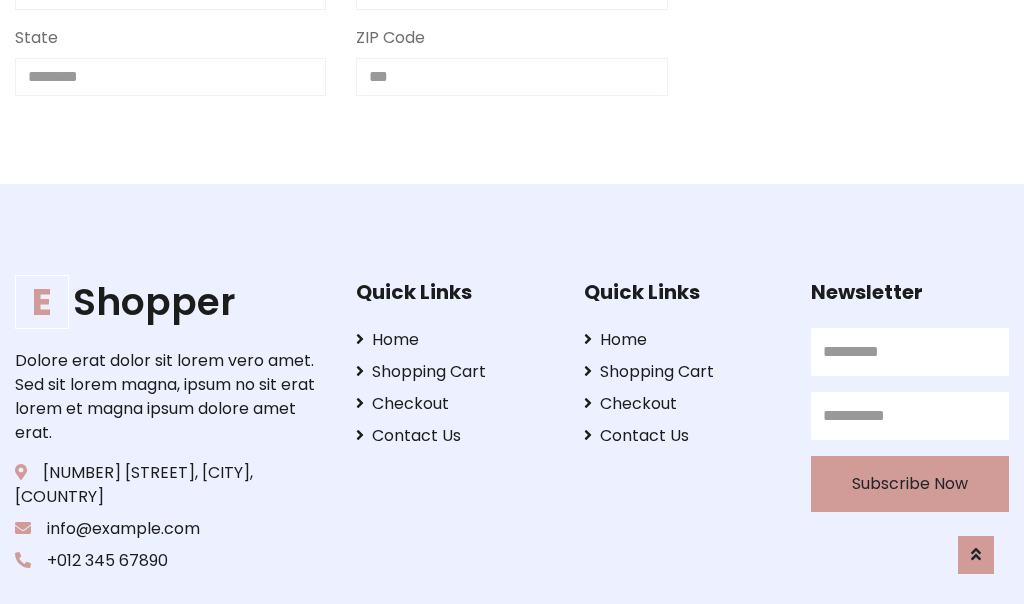 scroll, scrollTop: 733, scrollLeft: 0, axis: vertical 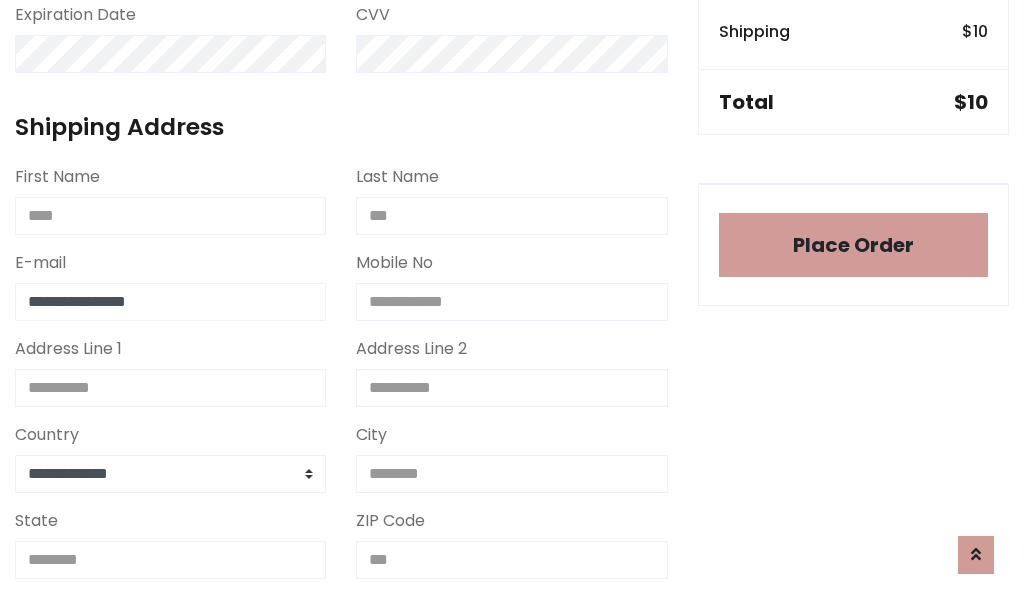type on "**********" 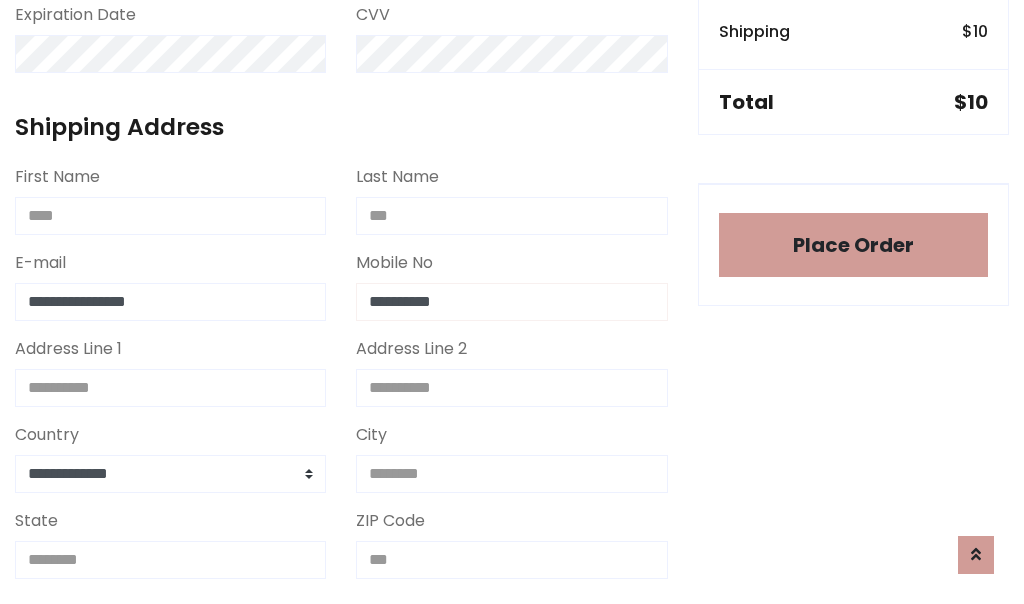 type on "**********" 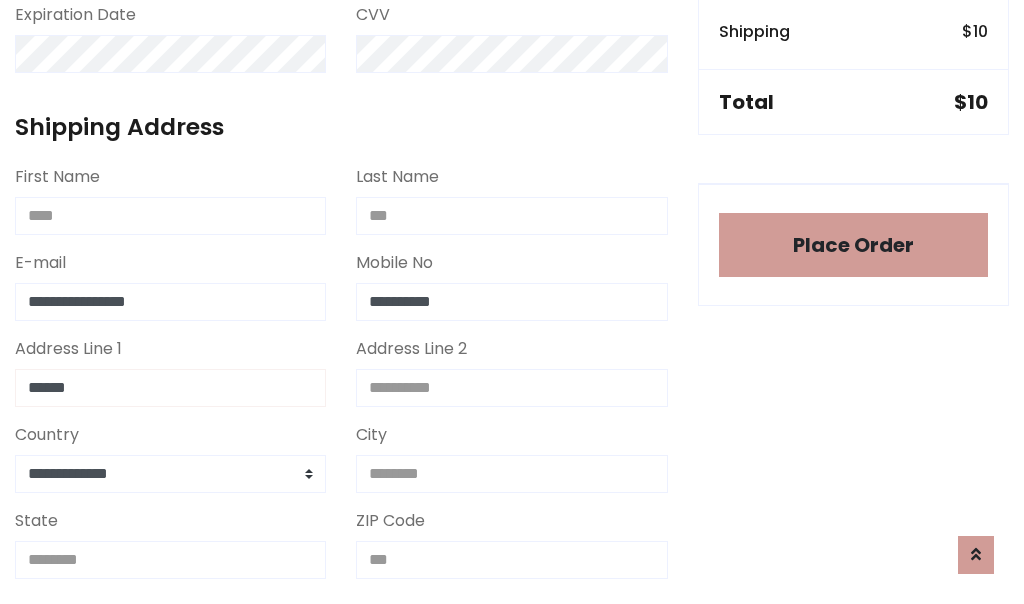 type on "******" 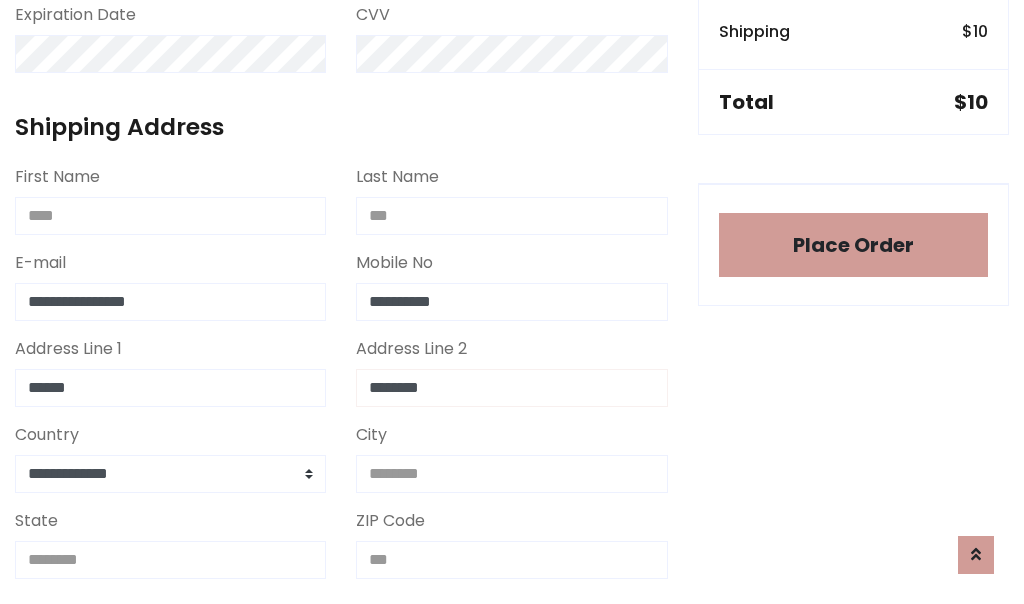 type on "********" 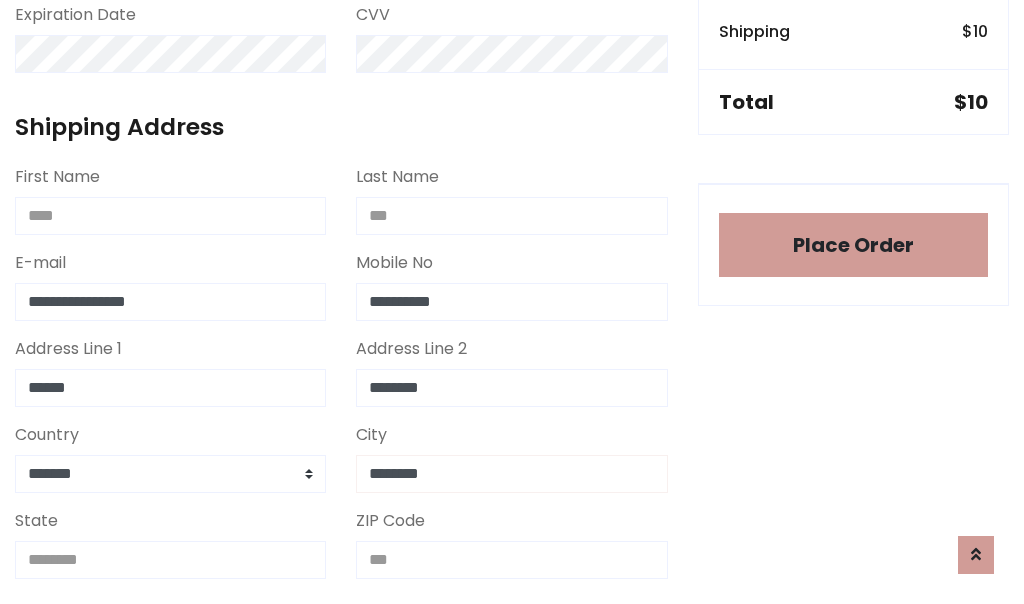 type on "********" 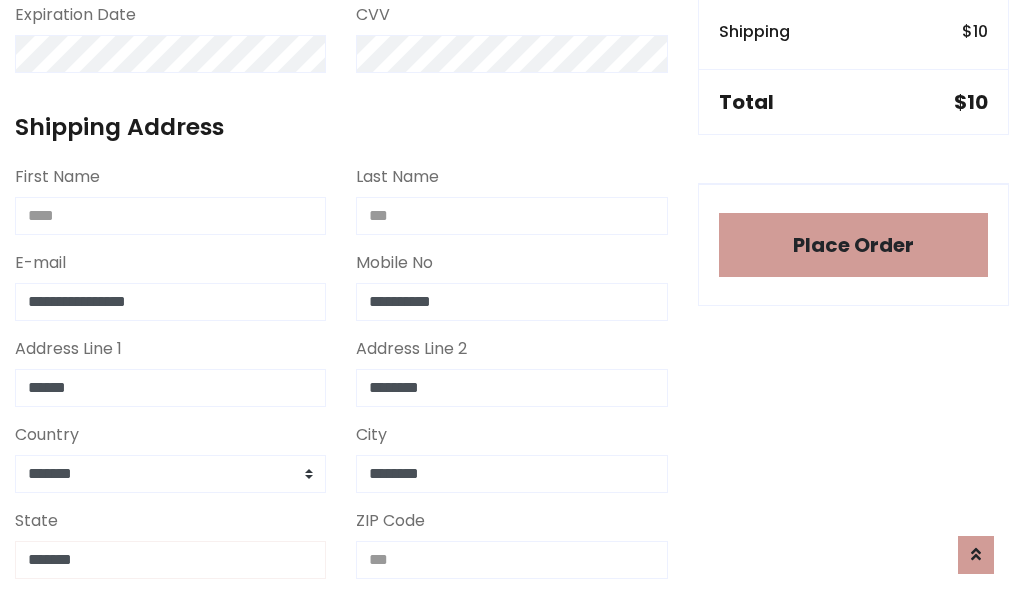 type on "*******" 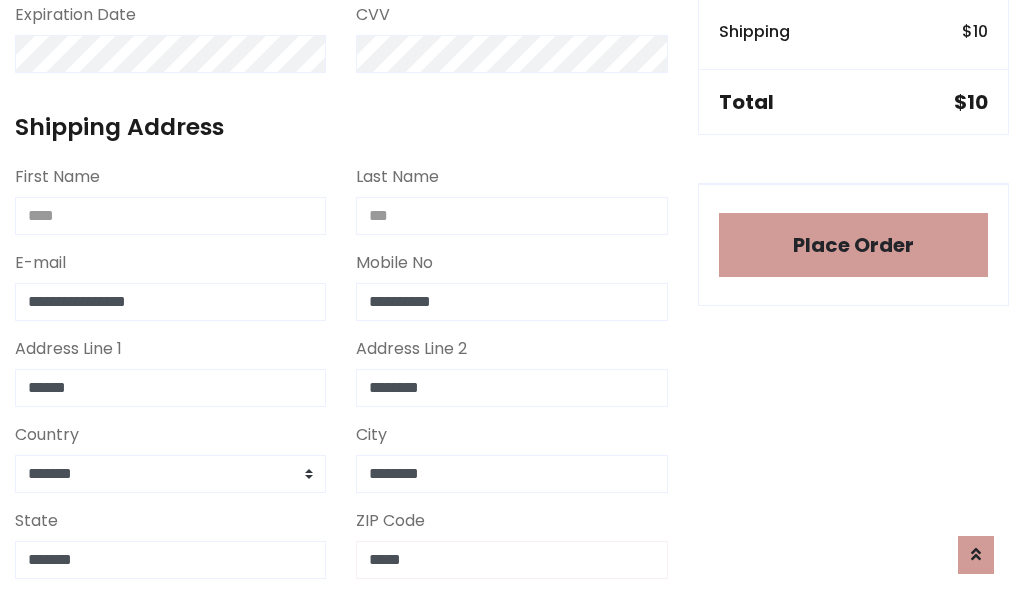 scroll, scrollTop: 403, scrollLeft: 0, axis: vertical 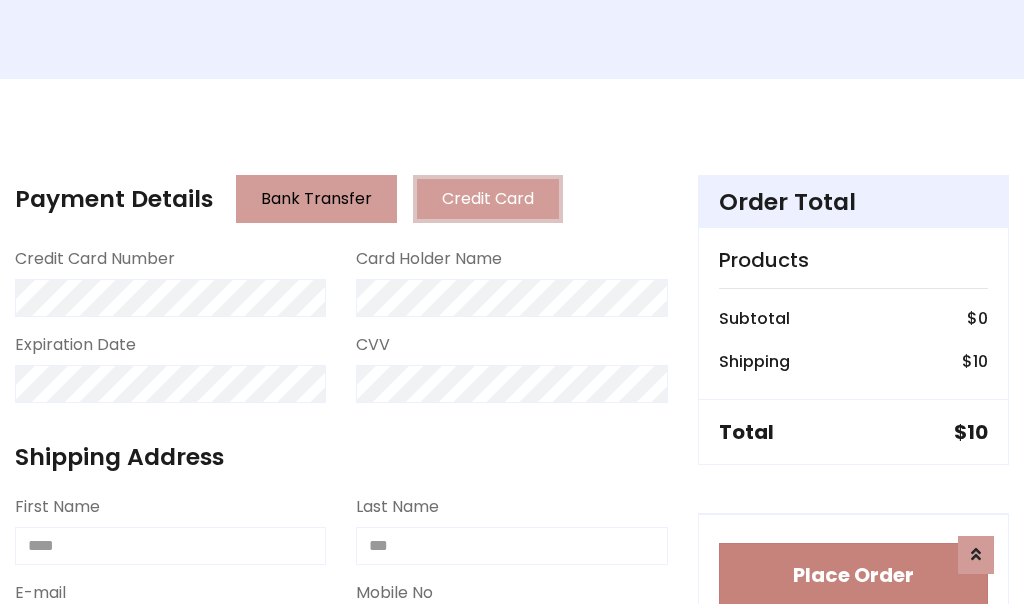 type on "*****" 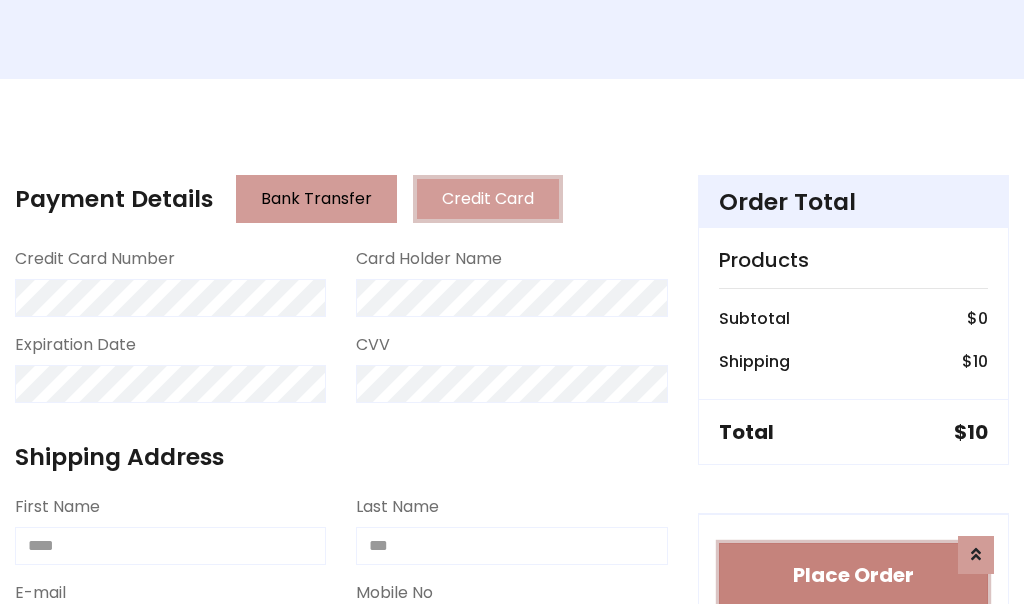 click on "Place Order" at bounding box center (853, 575) 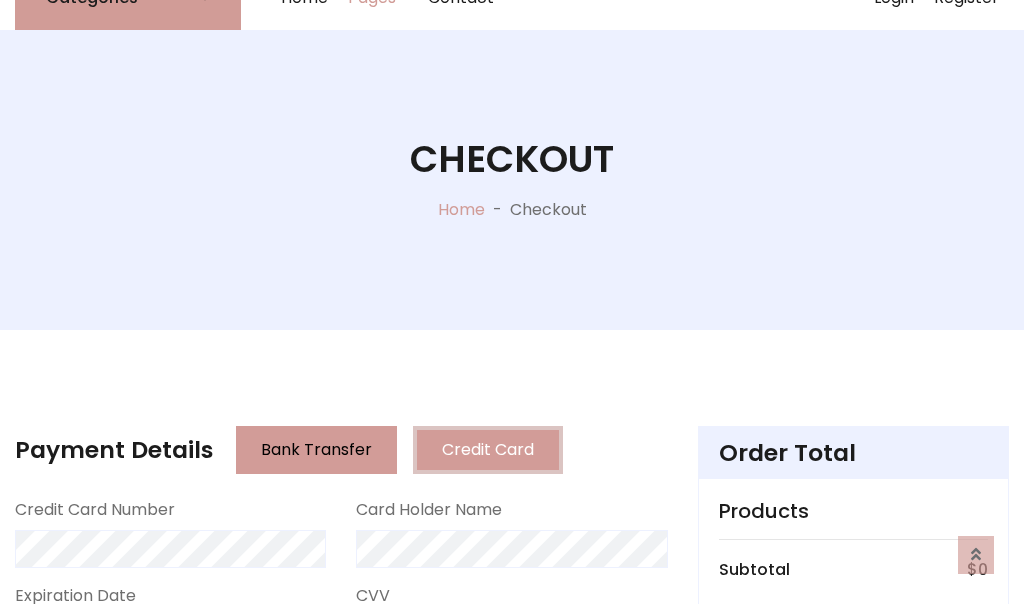 scroll, scrollTop: 0, scrollLeft: 0, axis: both 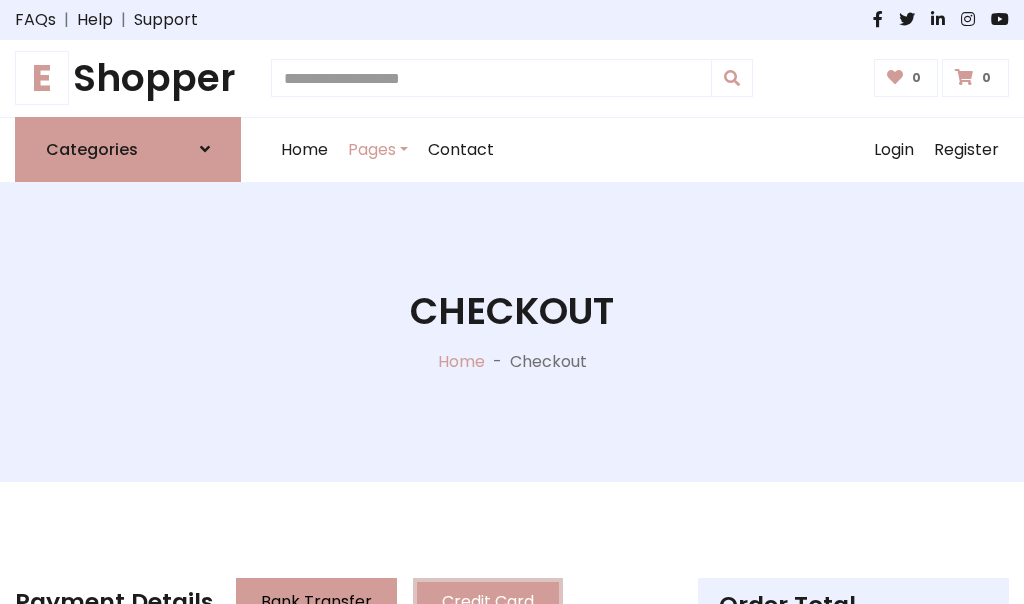 click on "E Shopper" at bounding box center (128, 78) 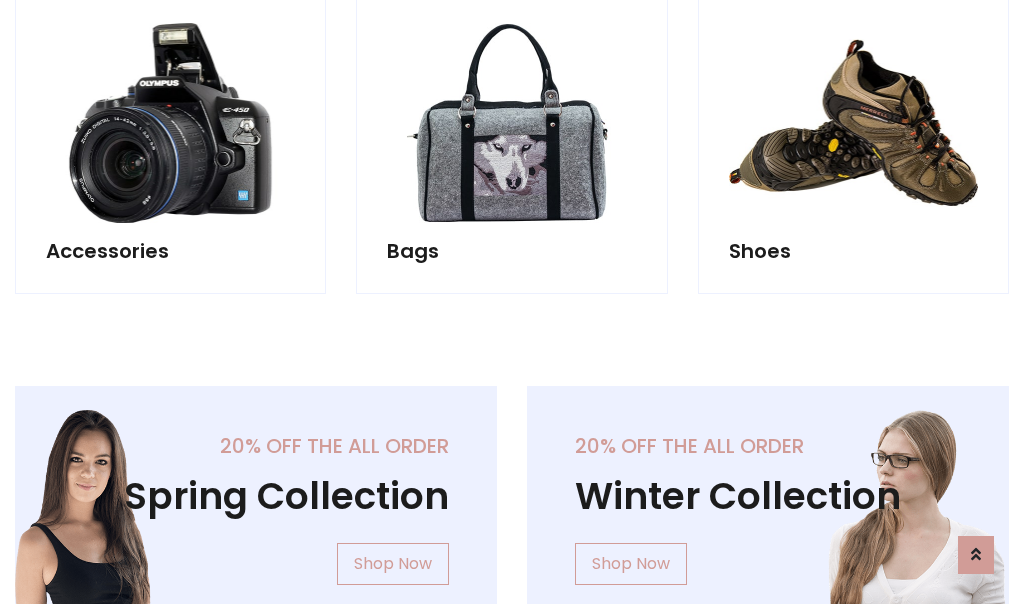 scroll, scrollTop: 770, scrollLeft: 0, axis: vertical 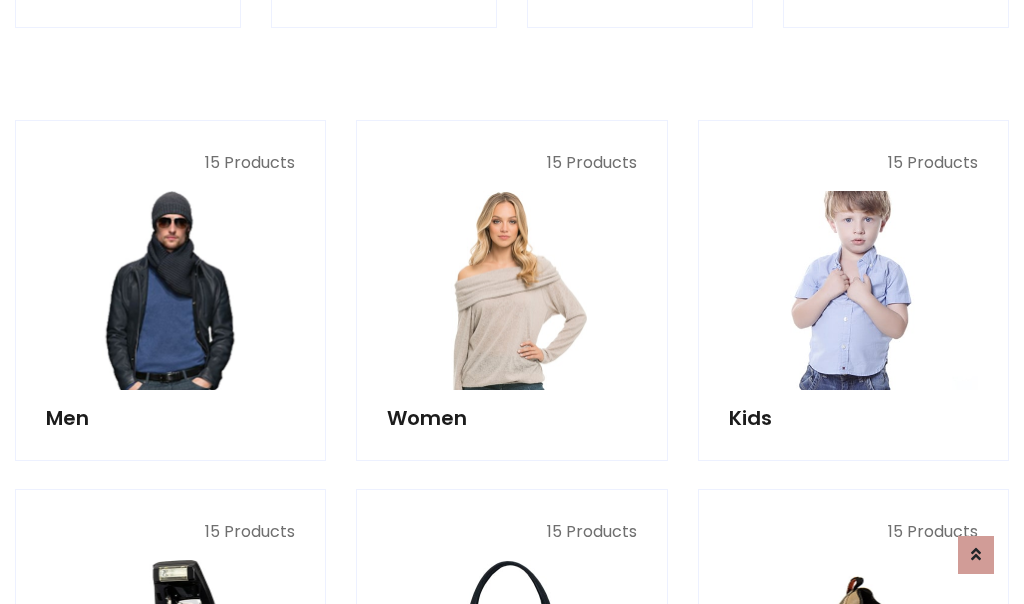 click at bounding box center (853, 290) 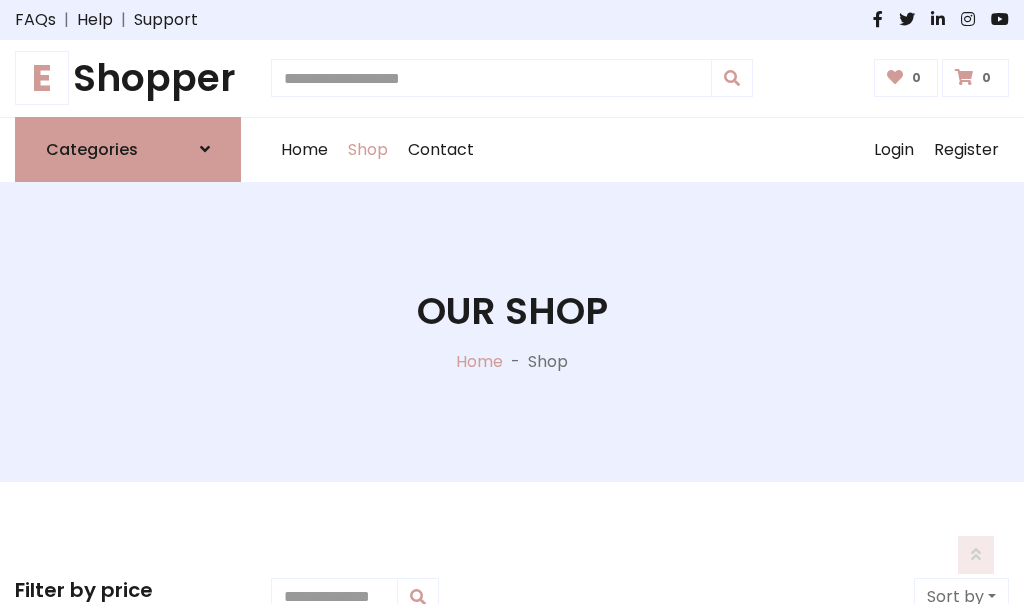 scroll, scrollTop: 549, scrollLeft: 0, axis: vertical 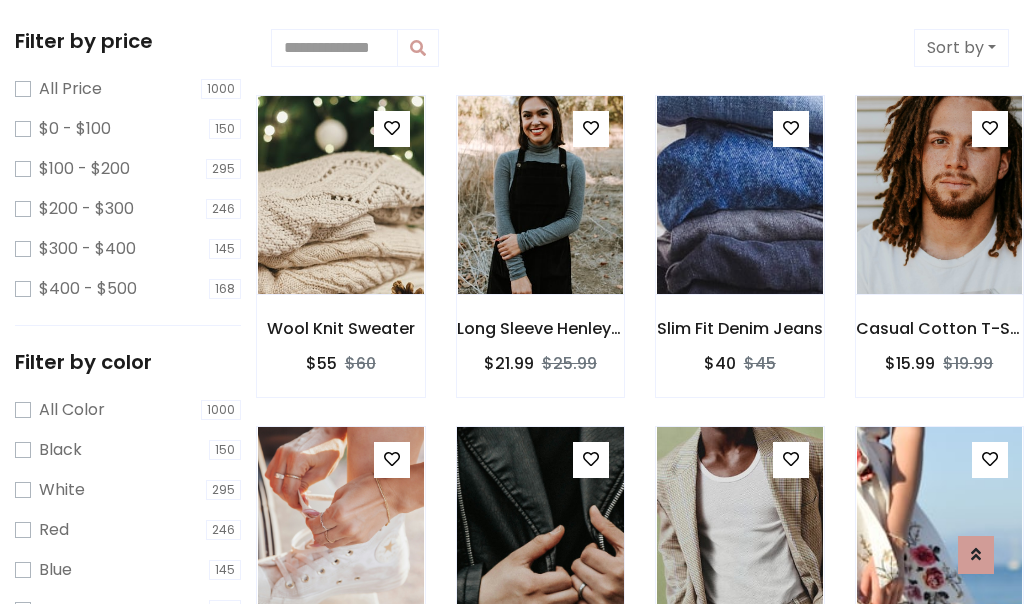 click at bounding box center (392, 128) 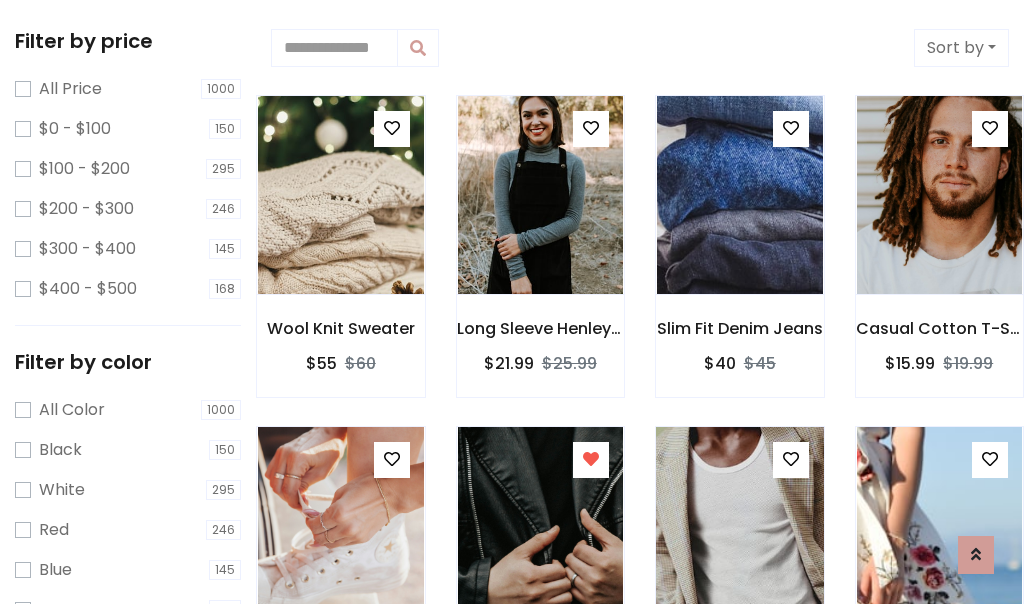 click at bounding box center [739, 526] 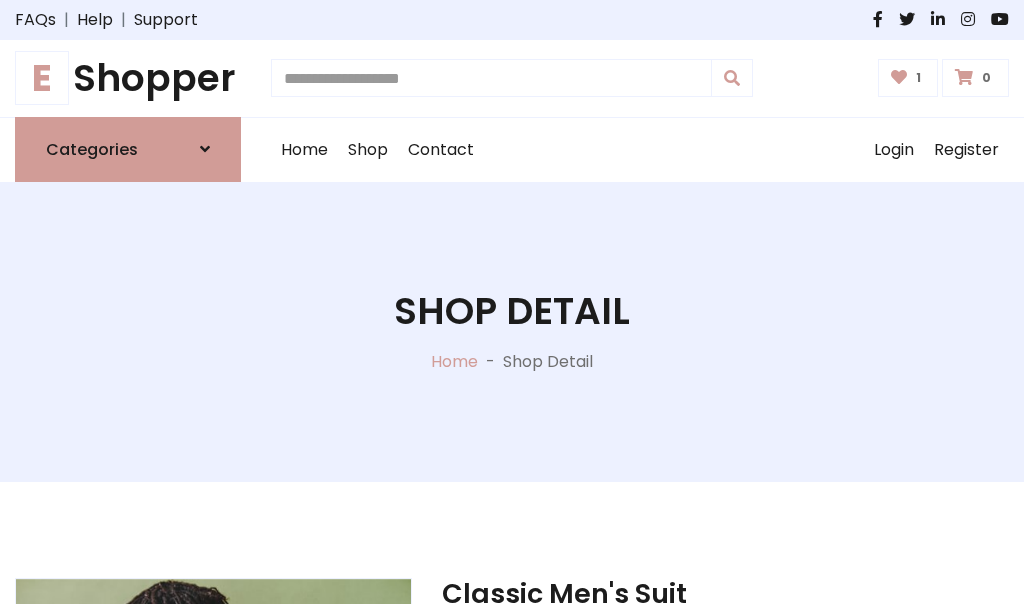 scroll, scrollTop: 262, scrollLeft: 0, axis: vertical 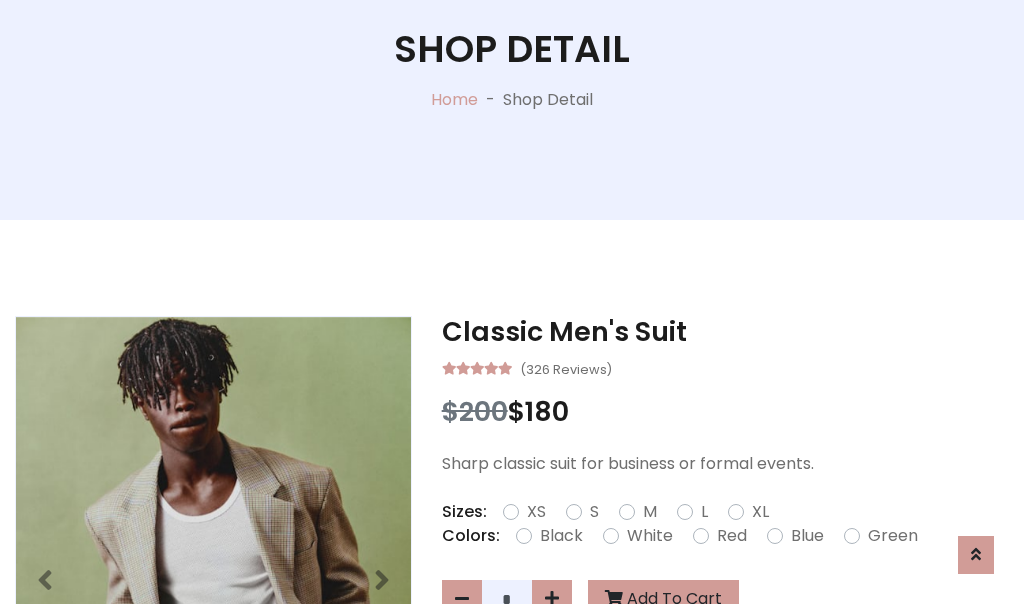 click on "XL" at bounding box center (760, 512) 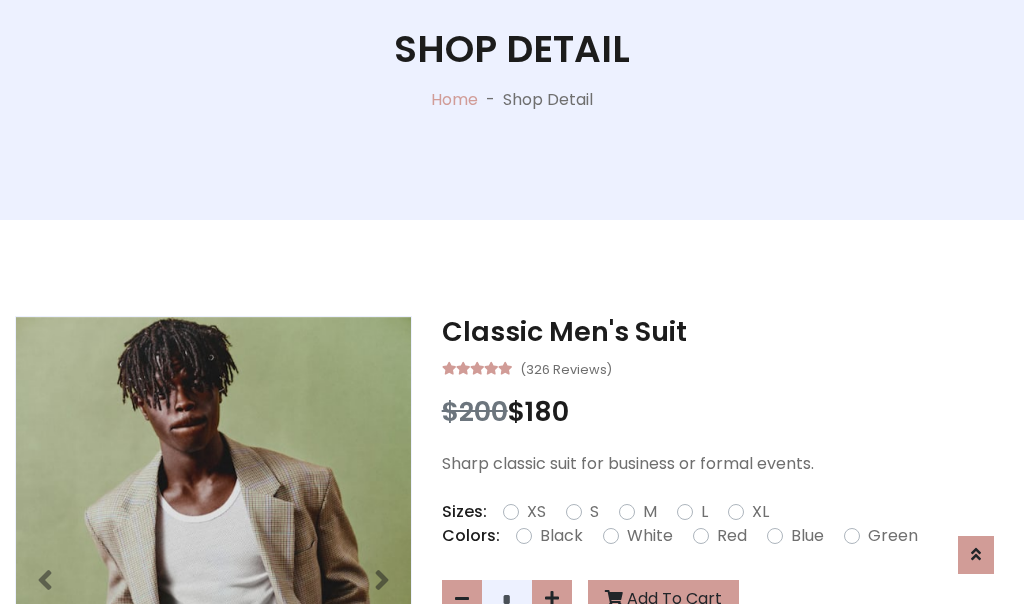 click on "Black" at bounding box center [561, 536] 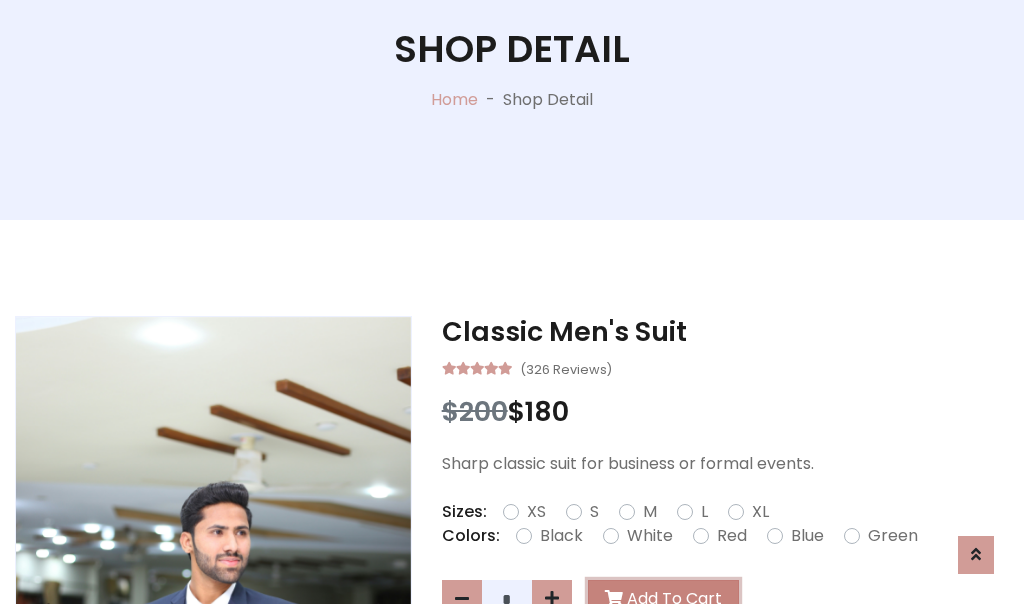 click on "Add To Cart" at bounding box center (663, 599) 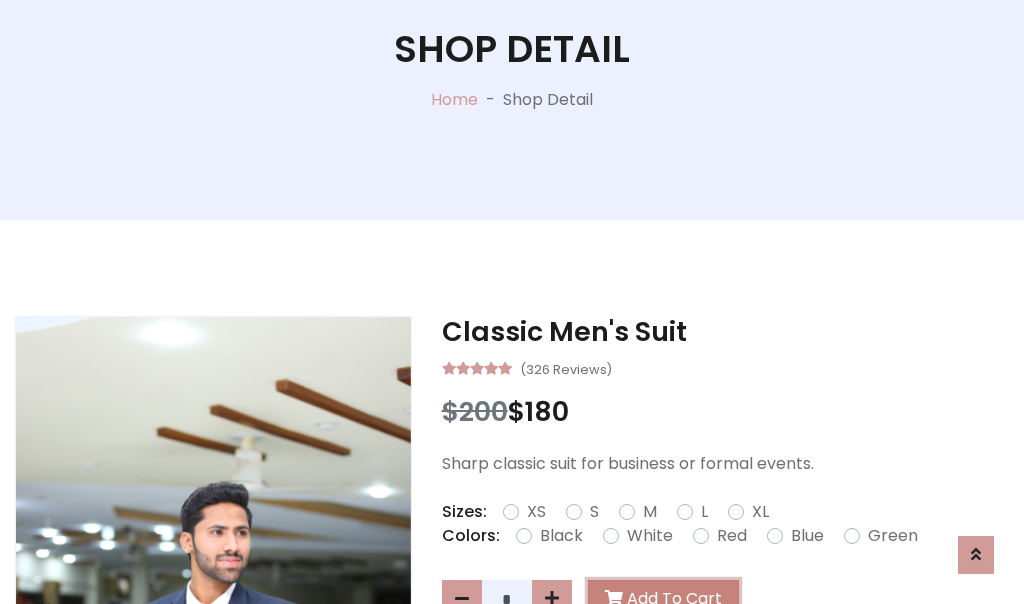 scroll, scrollTop: 0, scrollLeft: 0, axis: both 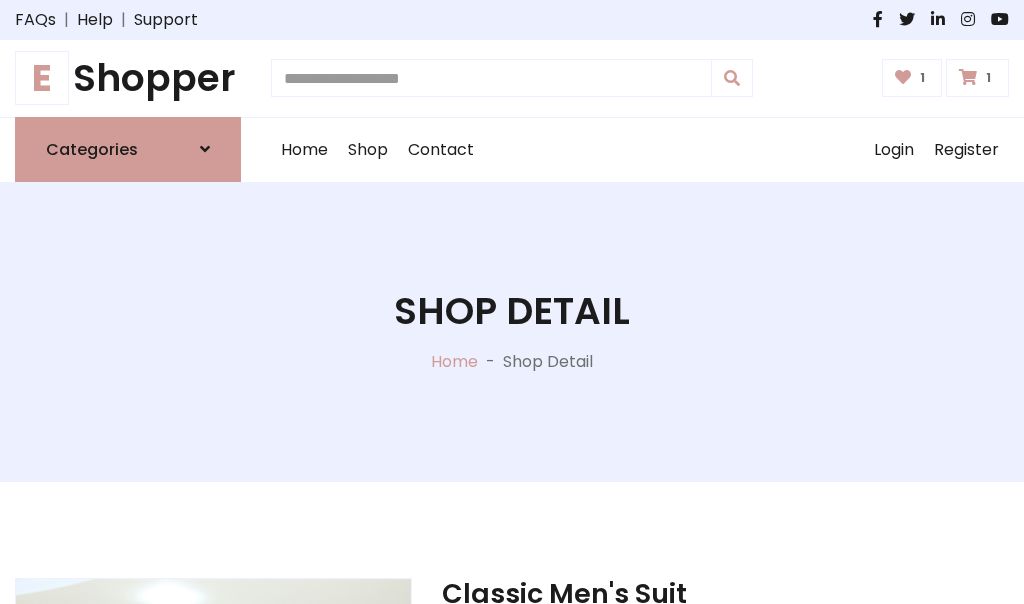 click at bounding box center (968, 77) 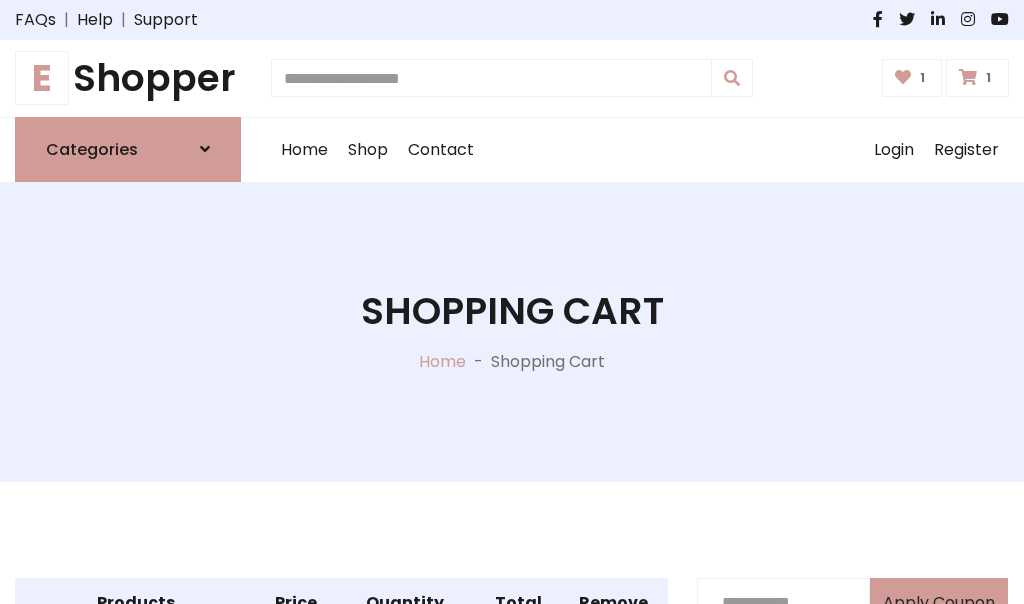 scroll, scrollTop: 570, scrollLeft: 0, axis: vertical 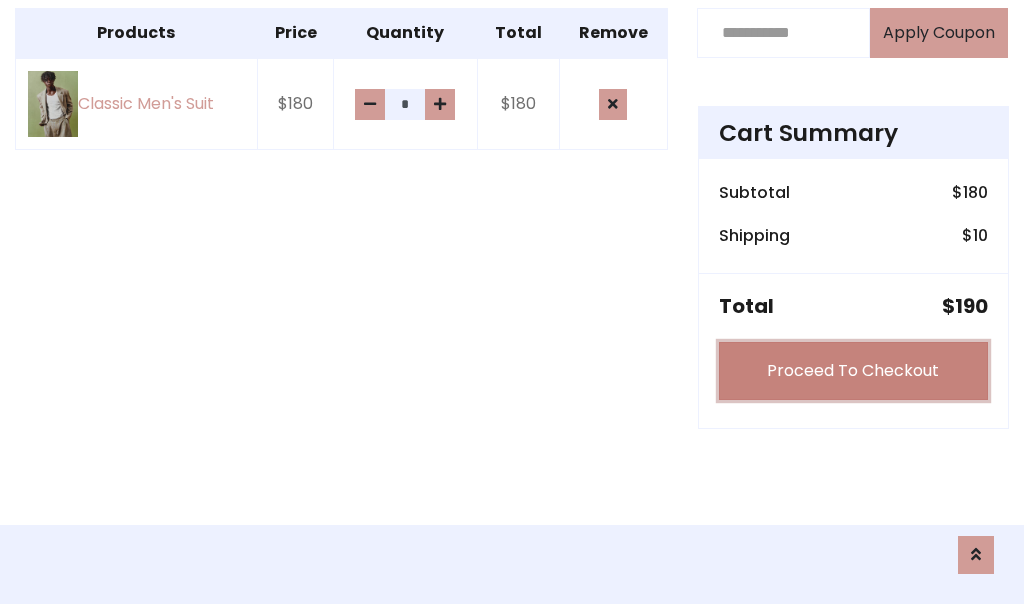 click on "Proceed To Checkout" at bounding box center [853, 371] 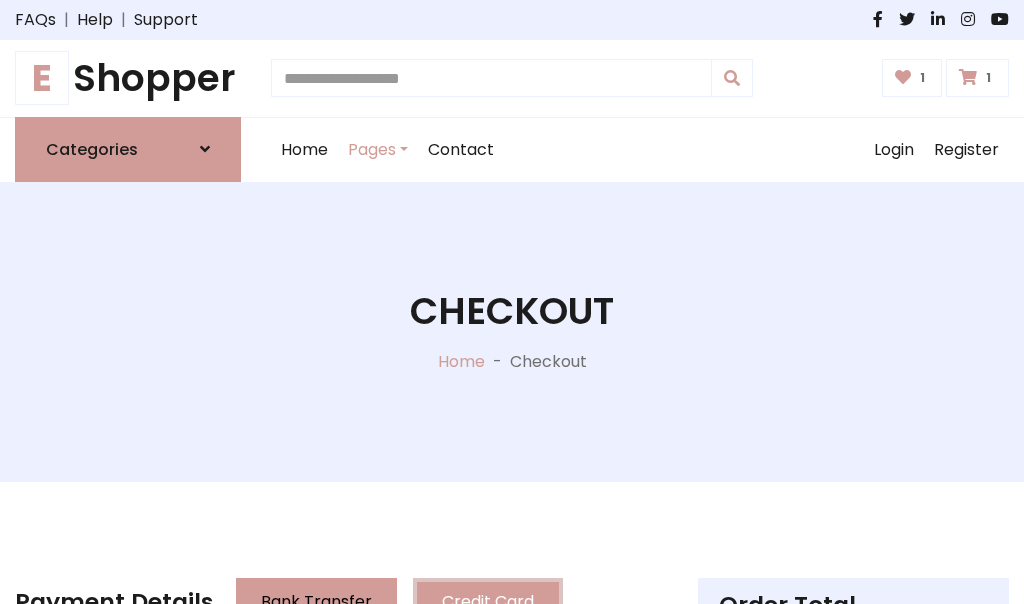 scroll, scrollTop: 201, scrollLeft: 0, axis: vertical 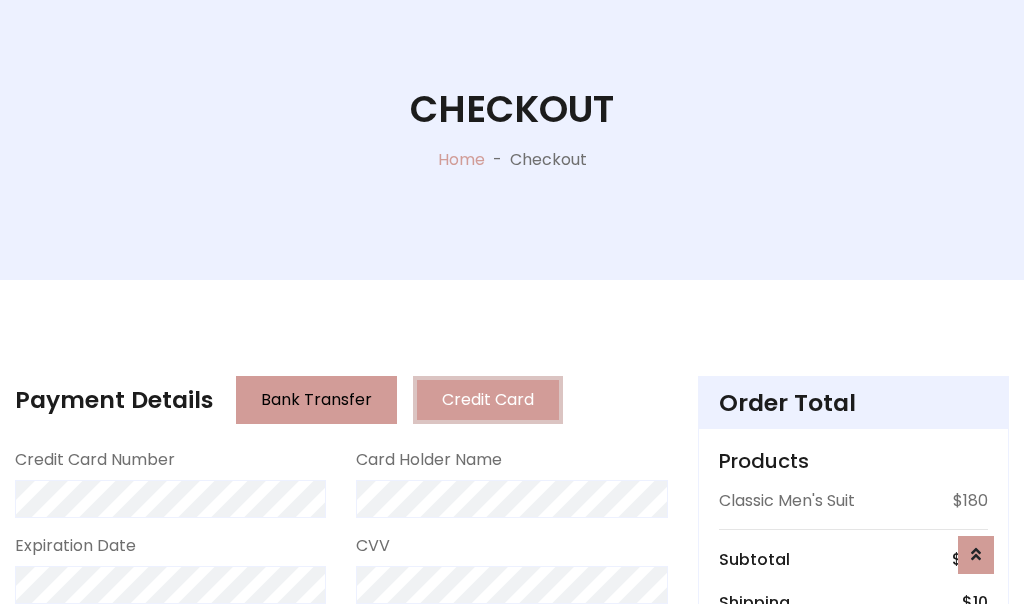 click on "Go to shipping" at bounding box center (853, 816) 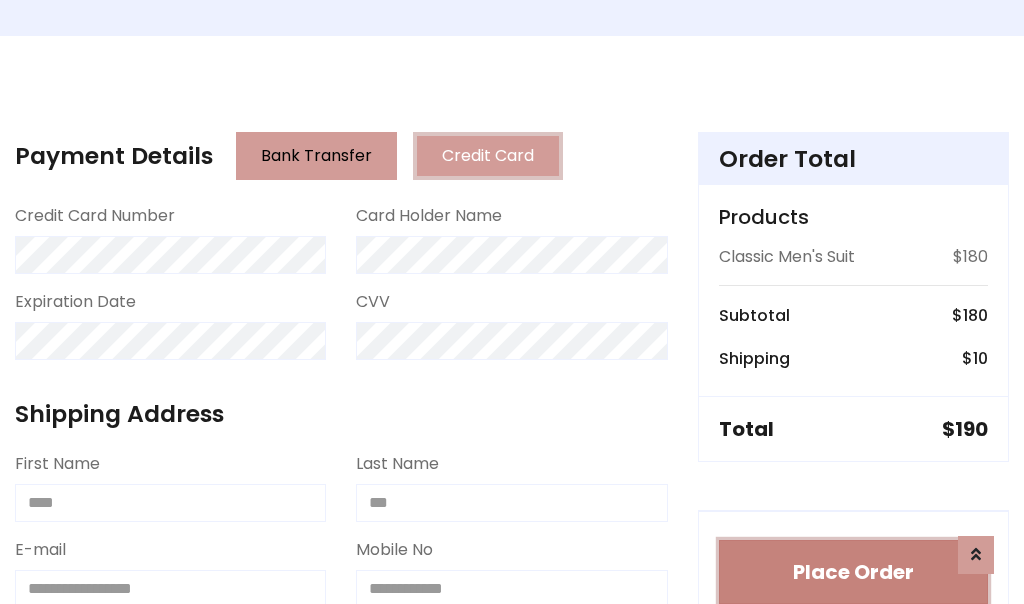 type 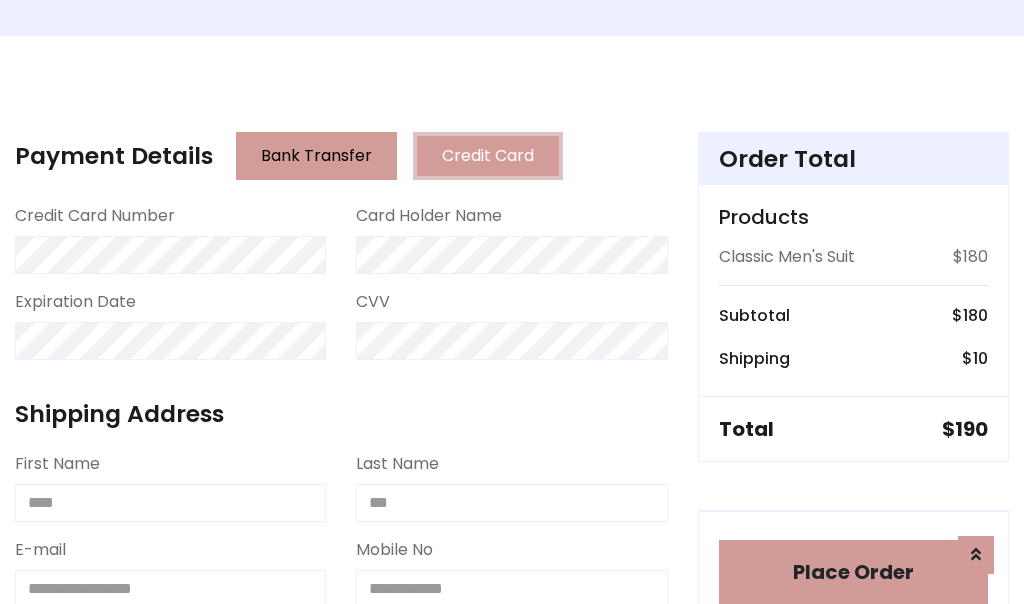 scroll, scrollTop: 1216, scrollLeft: 0, axis: vertical 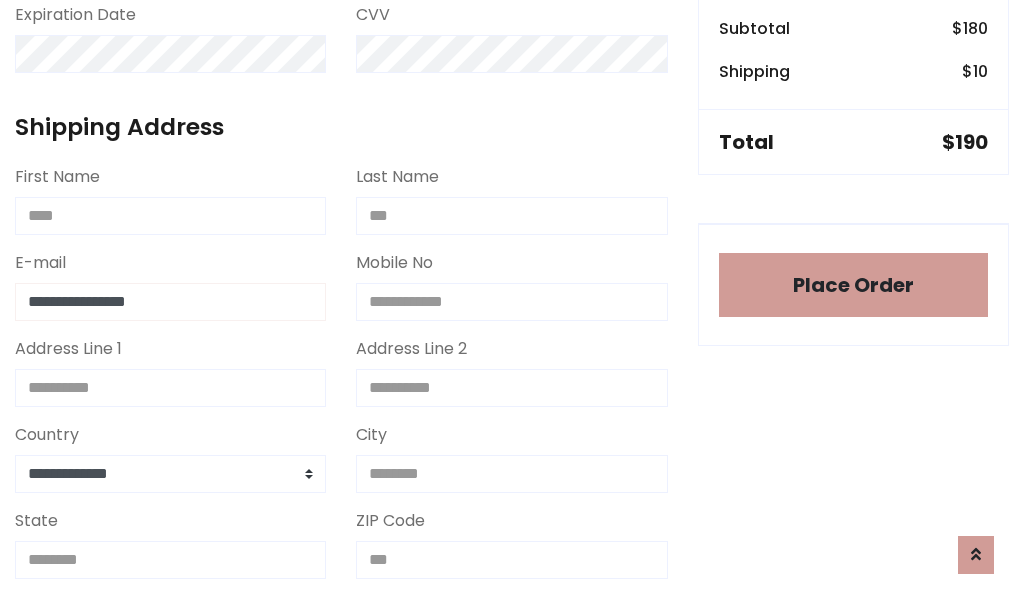 type on "**********" 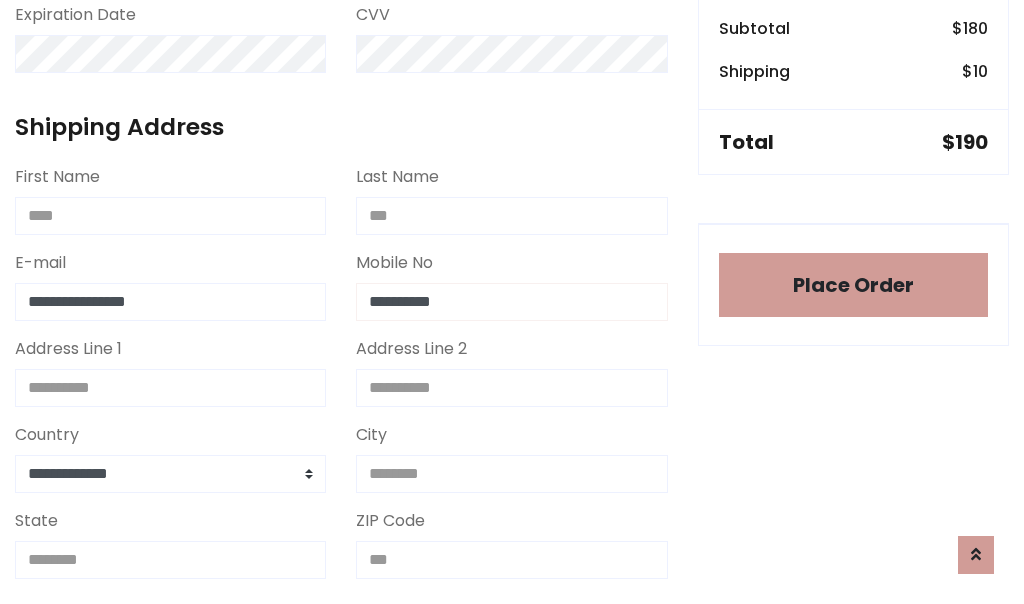 scroll, scrollTop: 573, scrollLeft: 0, axis: vertical 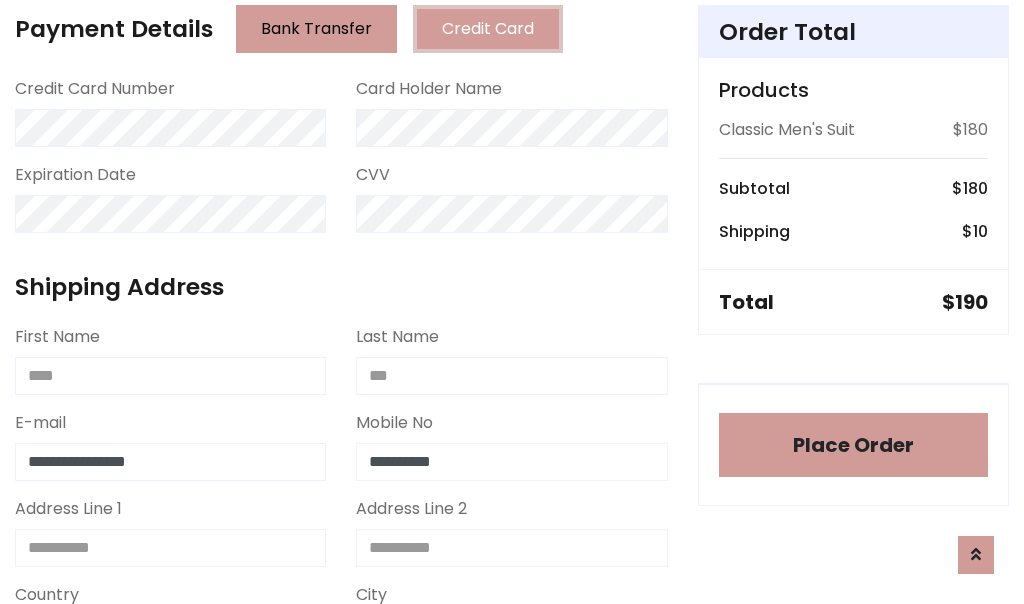 type on "**********" 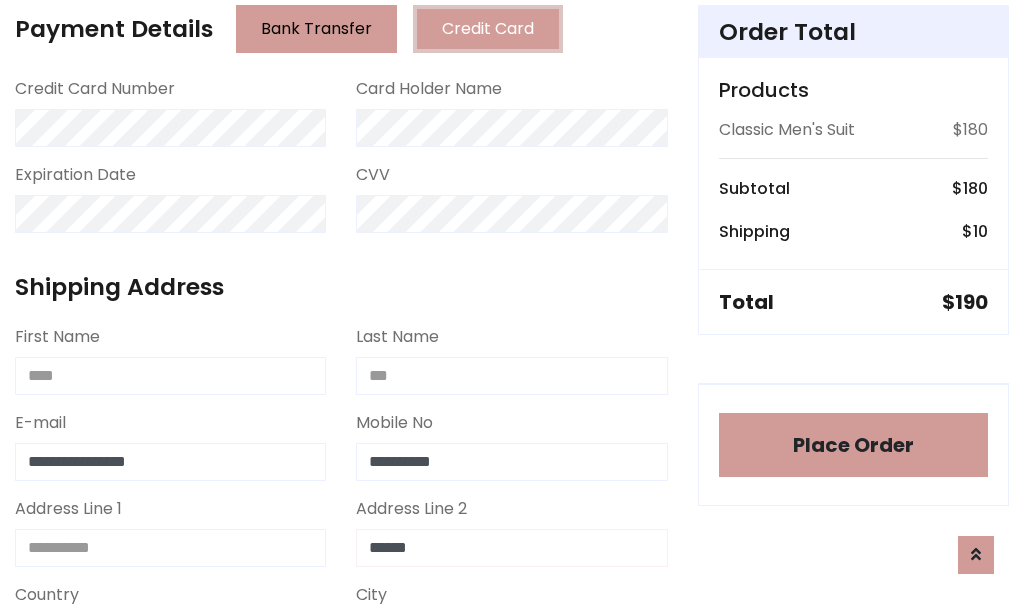 type on "******" 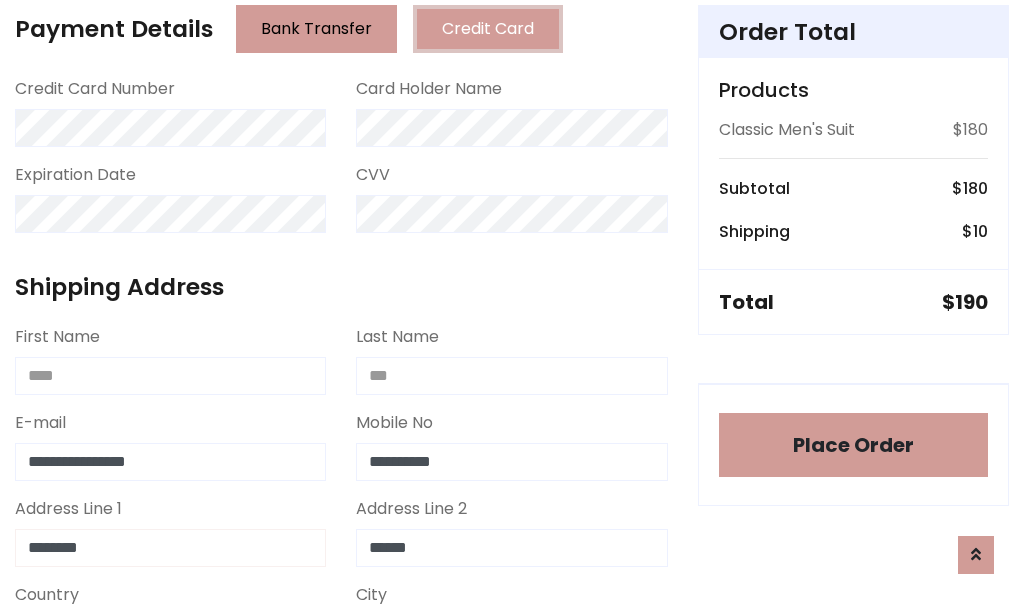 type on "********" 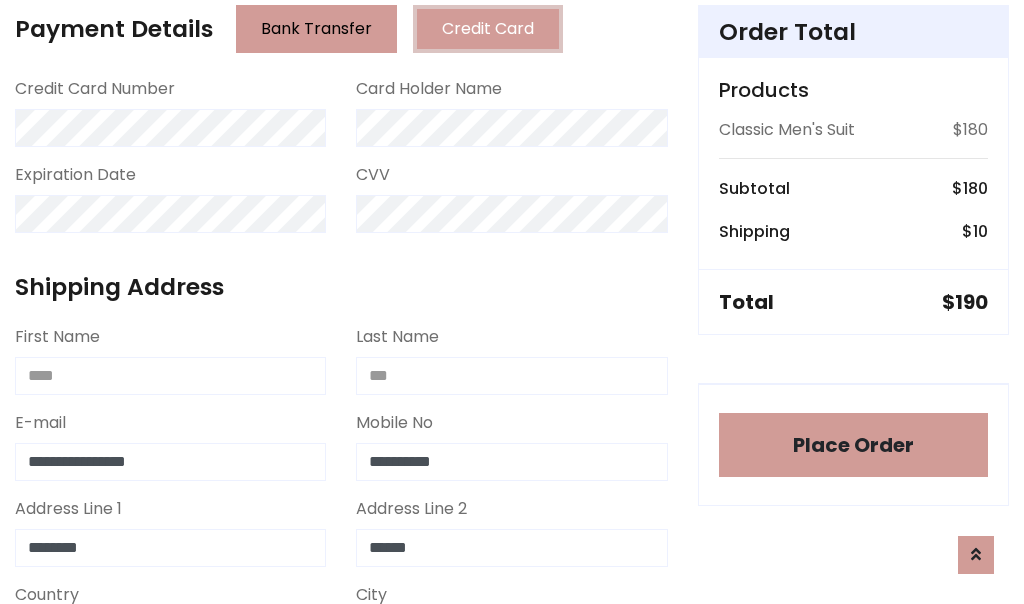 scroll, scrollTop: 905, scrollLeft: 0, axis: vertical 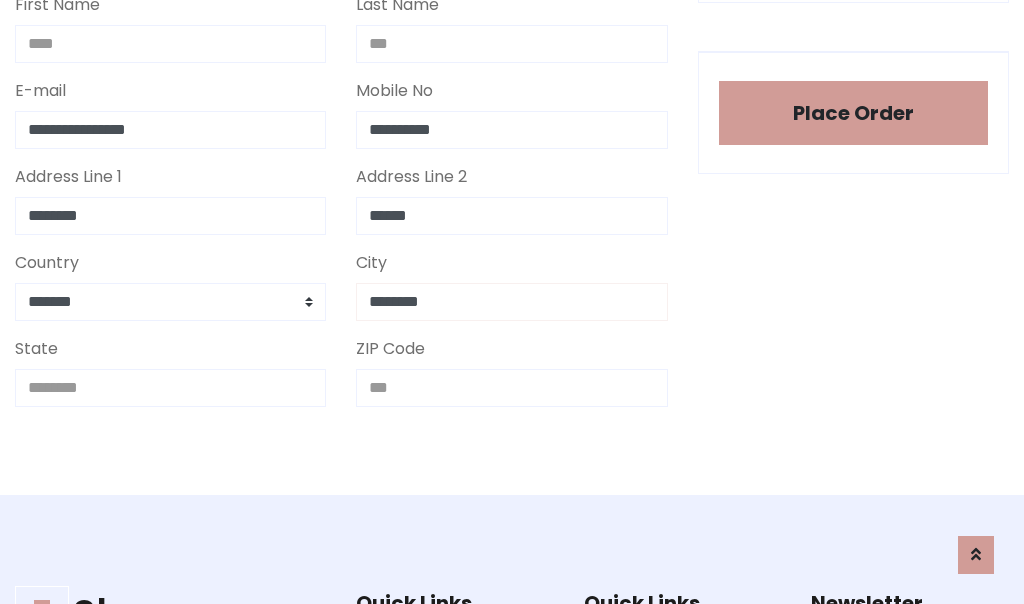 type on "********" 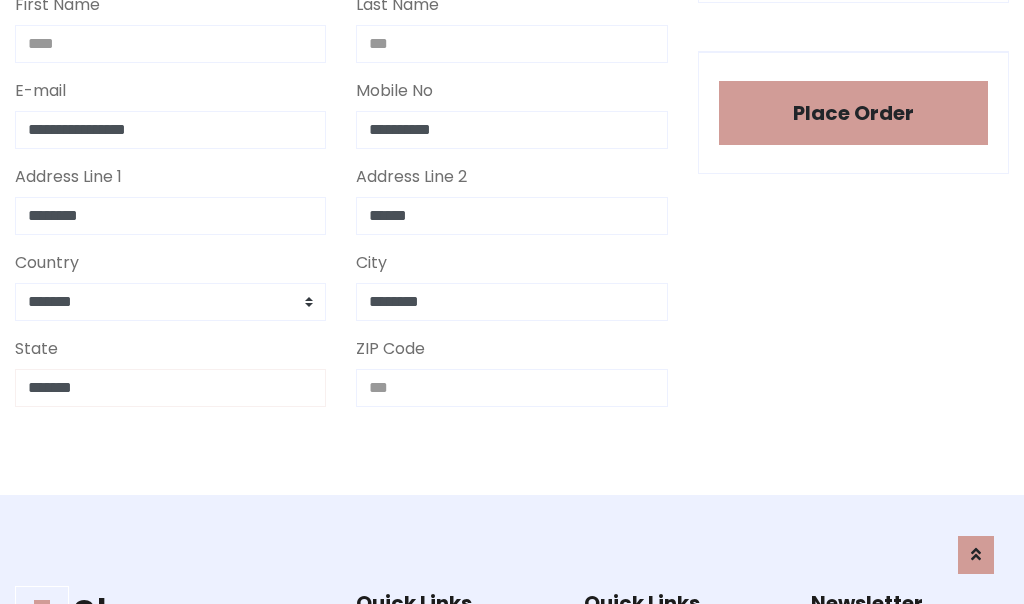 type on "*******" 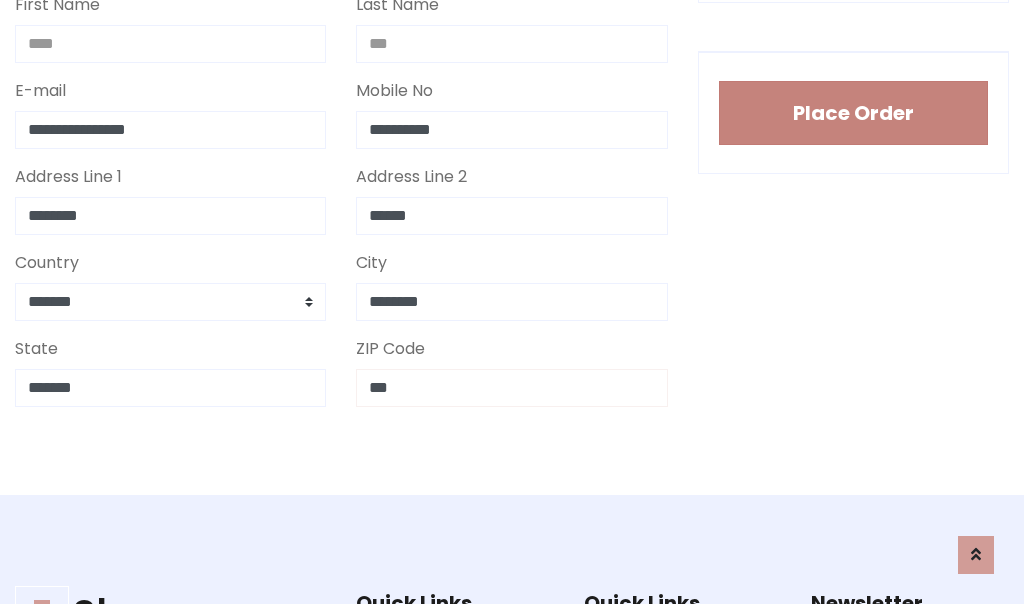 type on "***" 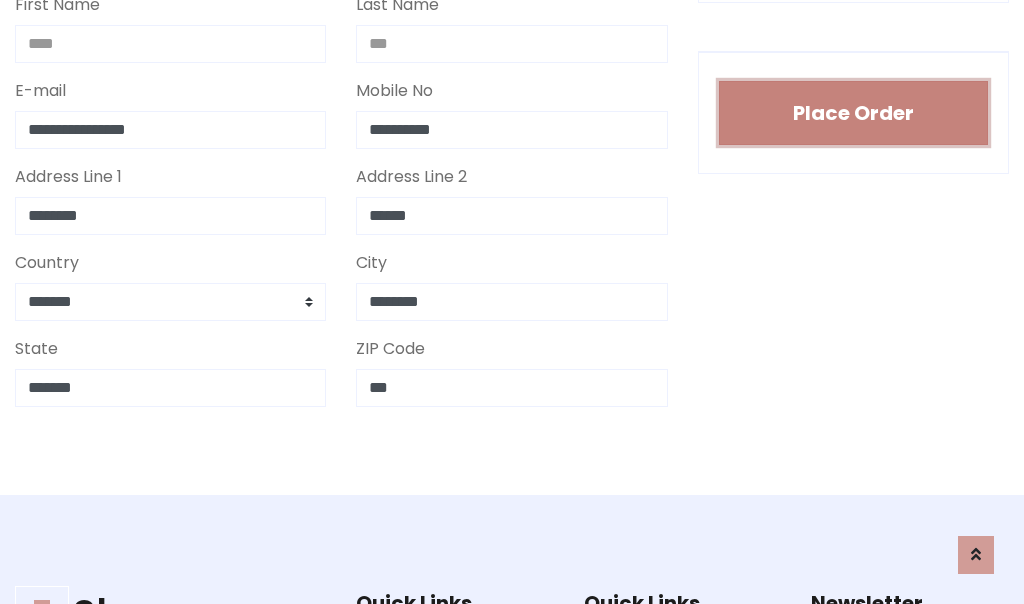 click on "Place Order" at bounding box center (853, 113) 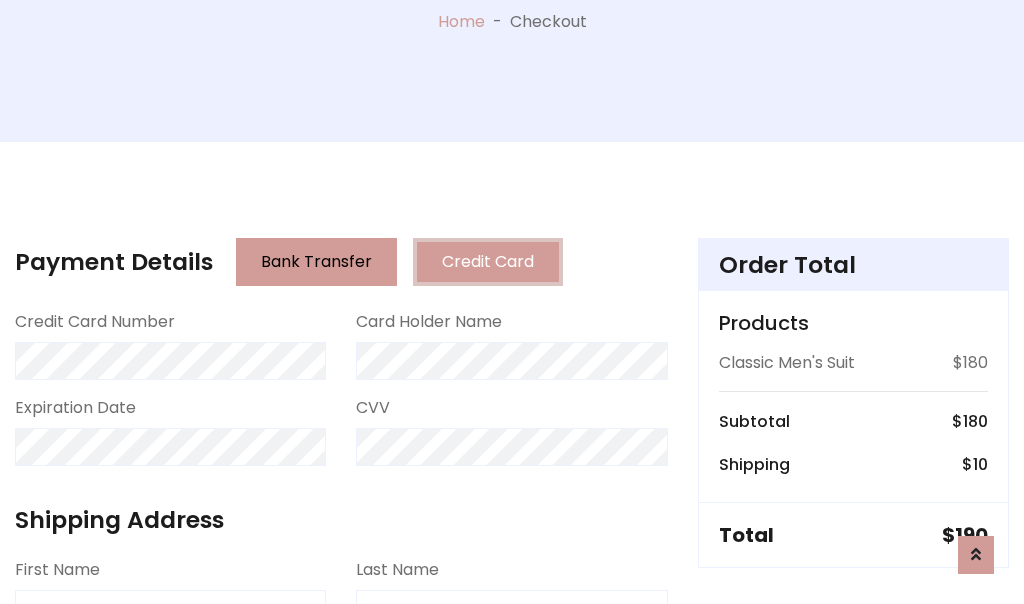 scroll, scrollTop: 0, scrollLeft: 0, axis: both 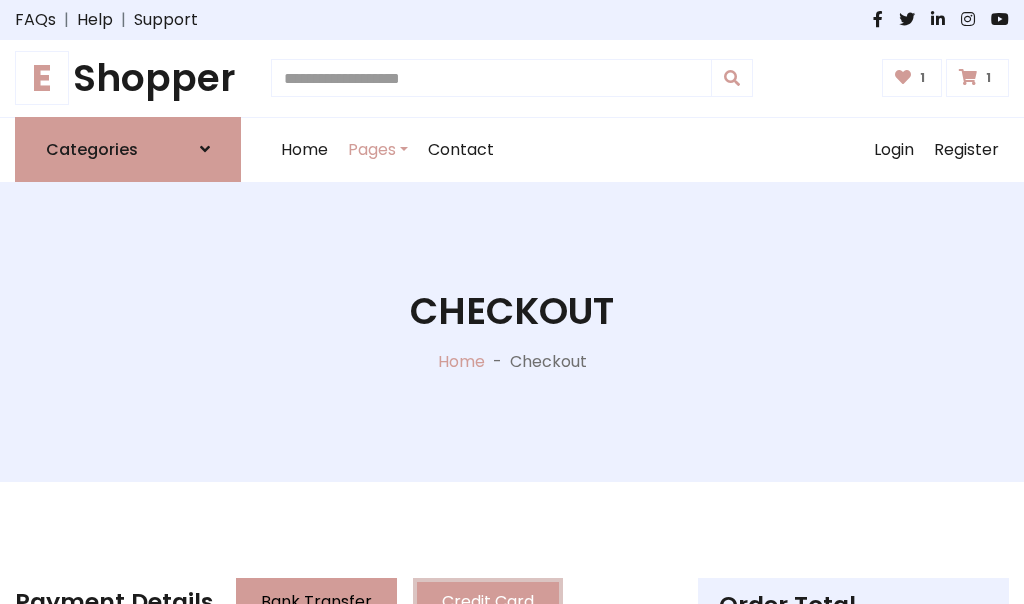 click on "E" at bounding box center (42, 78) 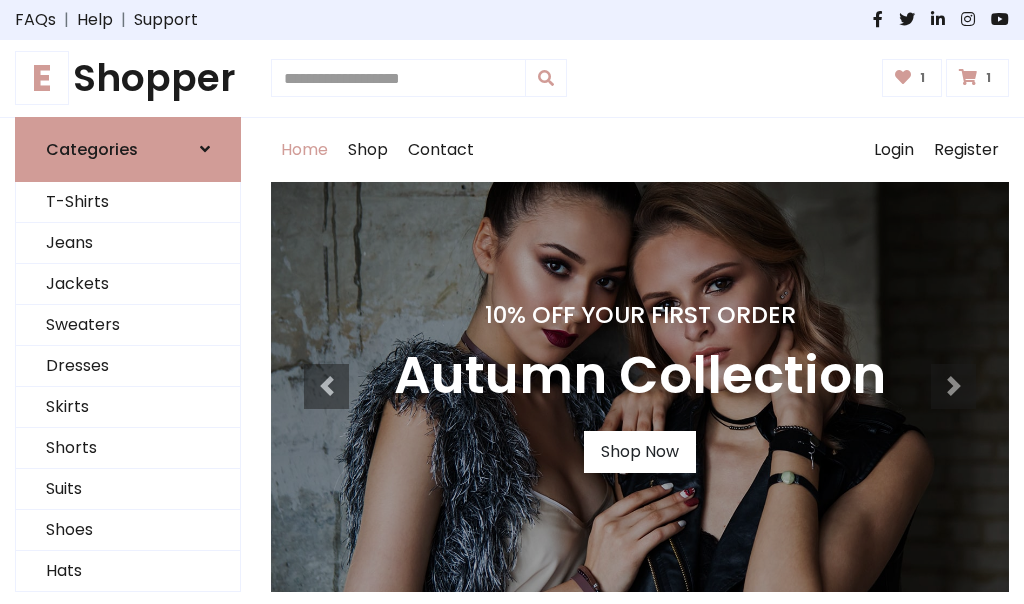 scroll, scrollTop: 0, scrollLeft: 0, axis: both 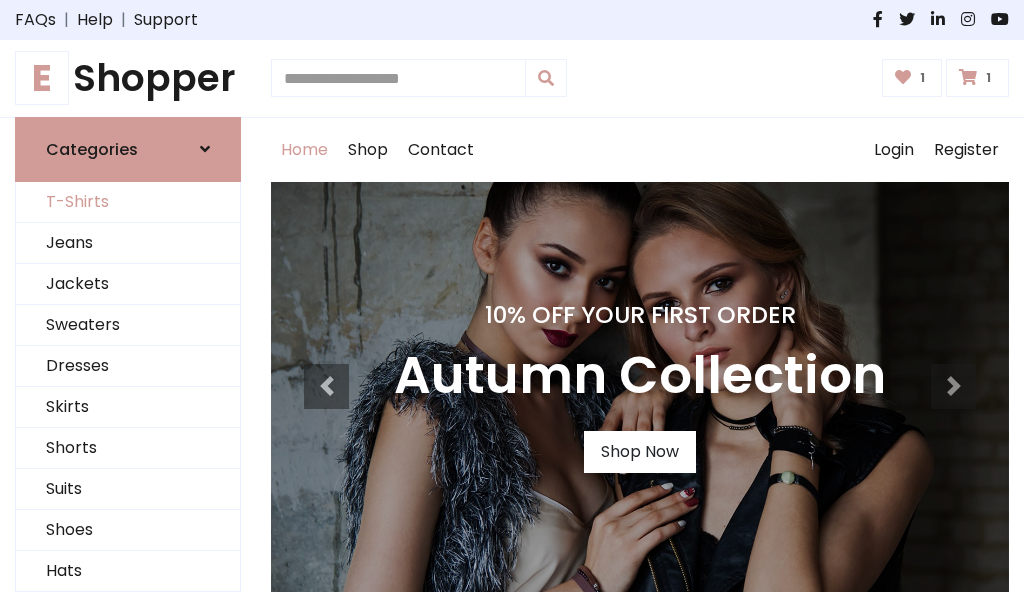 click on "T-Shirts" at bounding box center [128, 202] 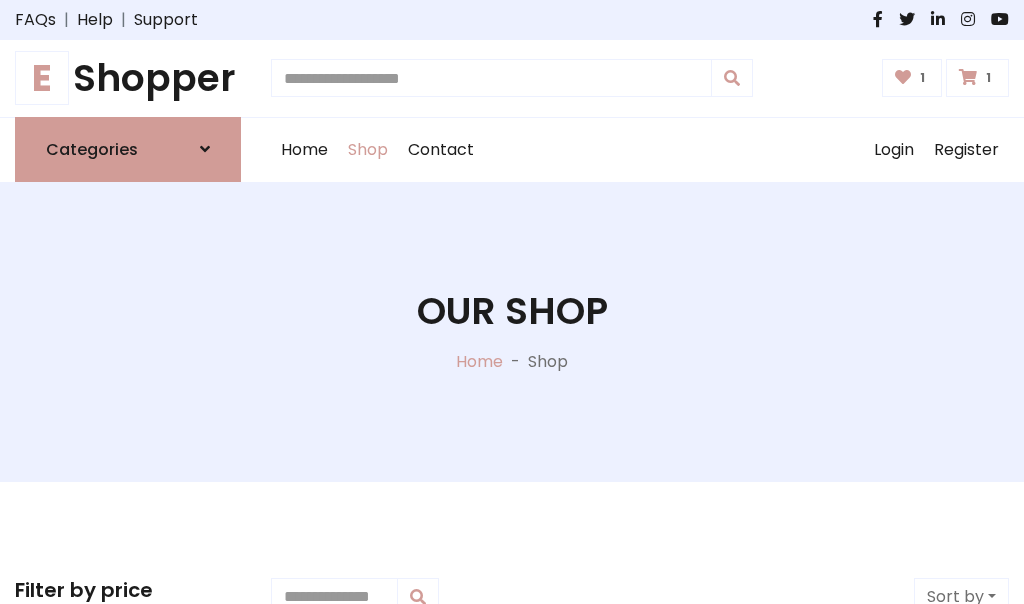 scroll, scrollTop: 0, scrollLeft: 0, axis: both 